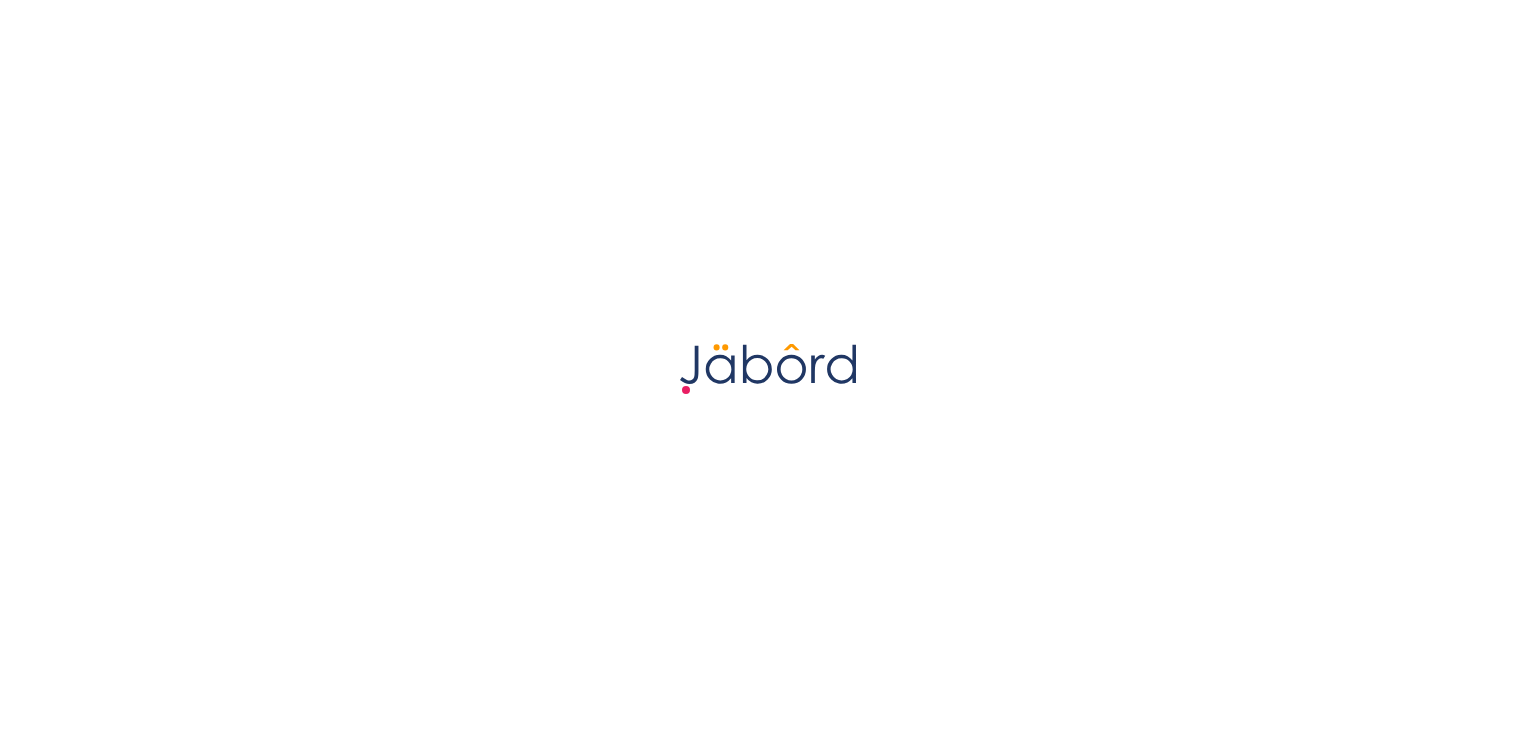 scroll, scrollTop: 0, scrollLeft: 0, axis: both 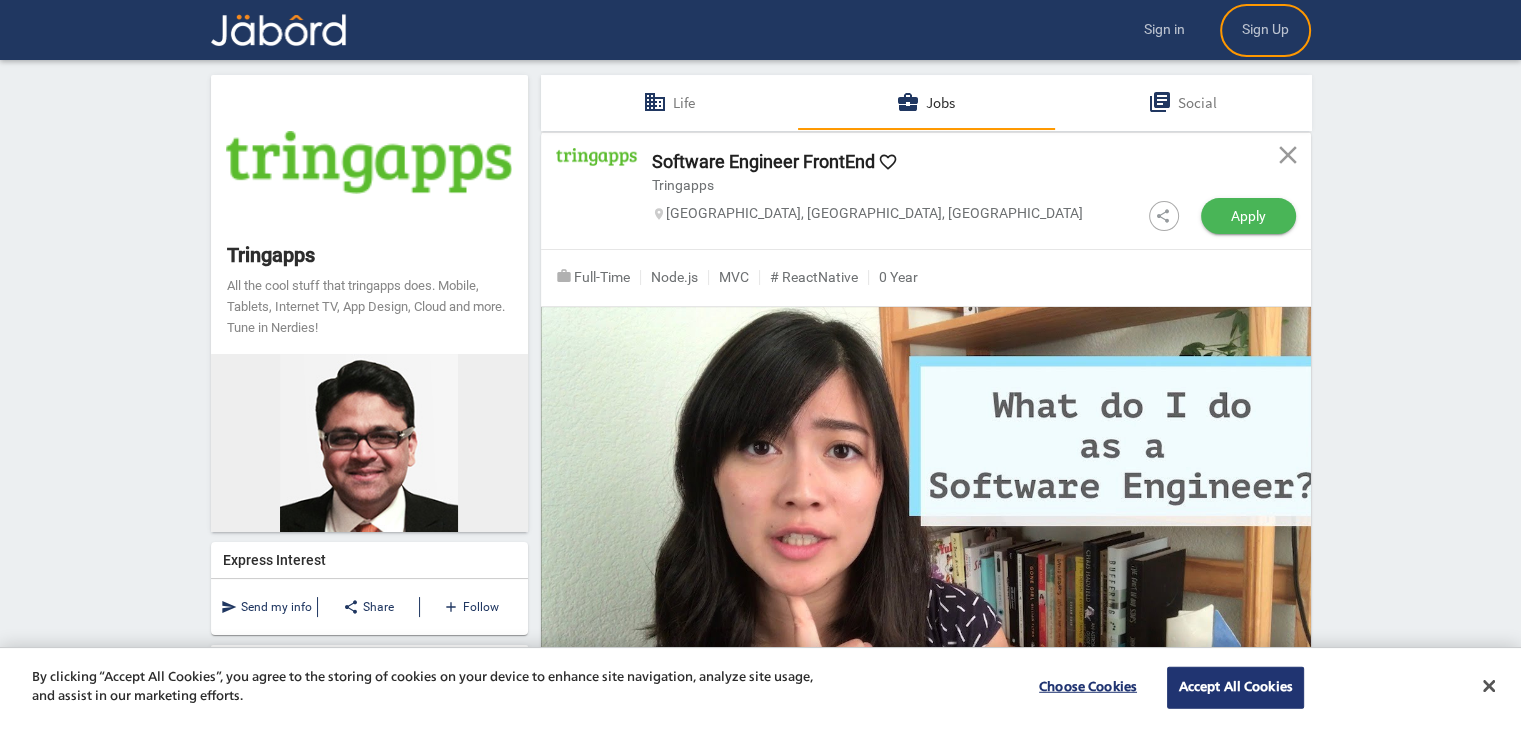 click on "Apply" at bounding box center (1248, 216) 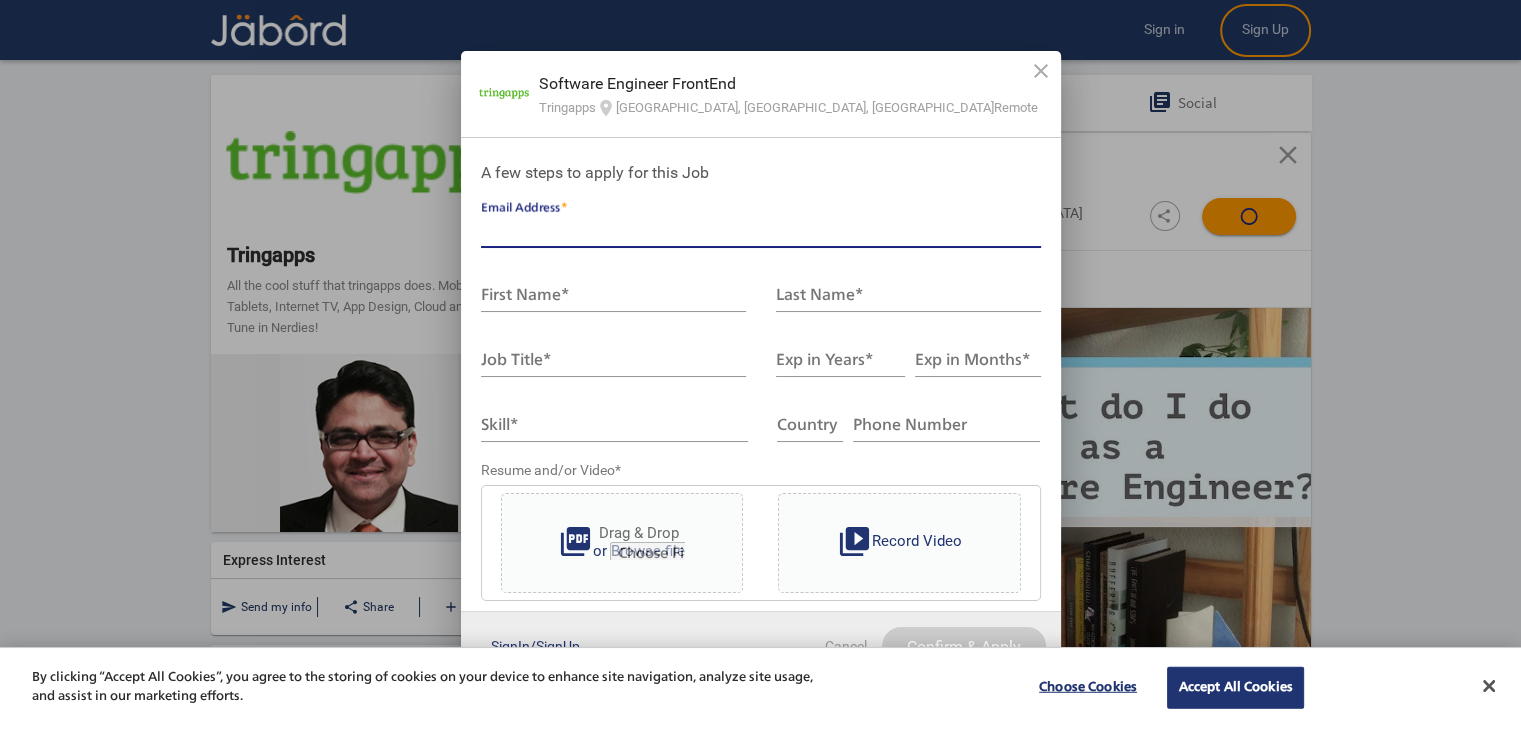 type on "**" 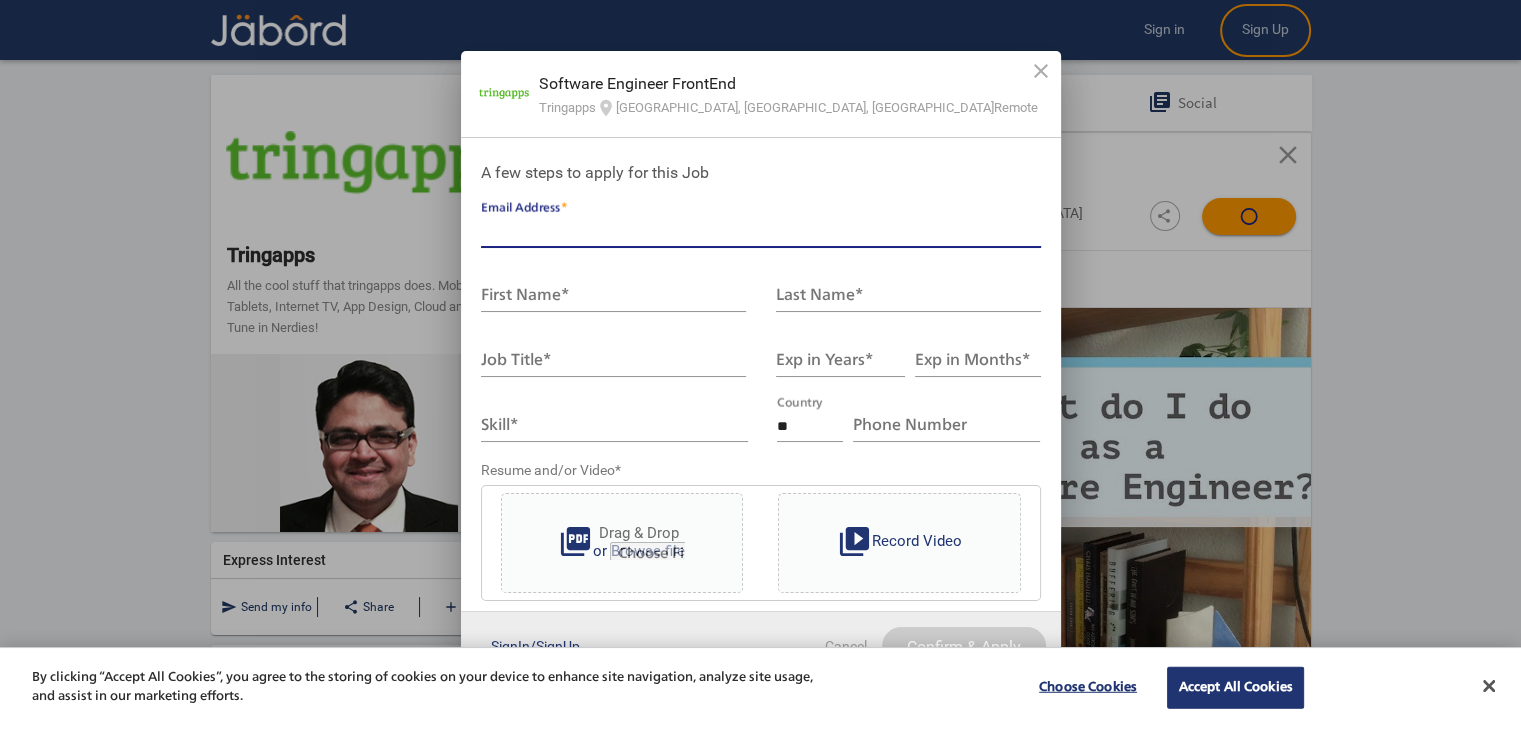 click on "Email Address  *" at bounding box center [761, 232] 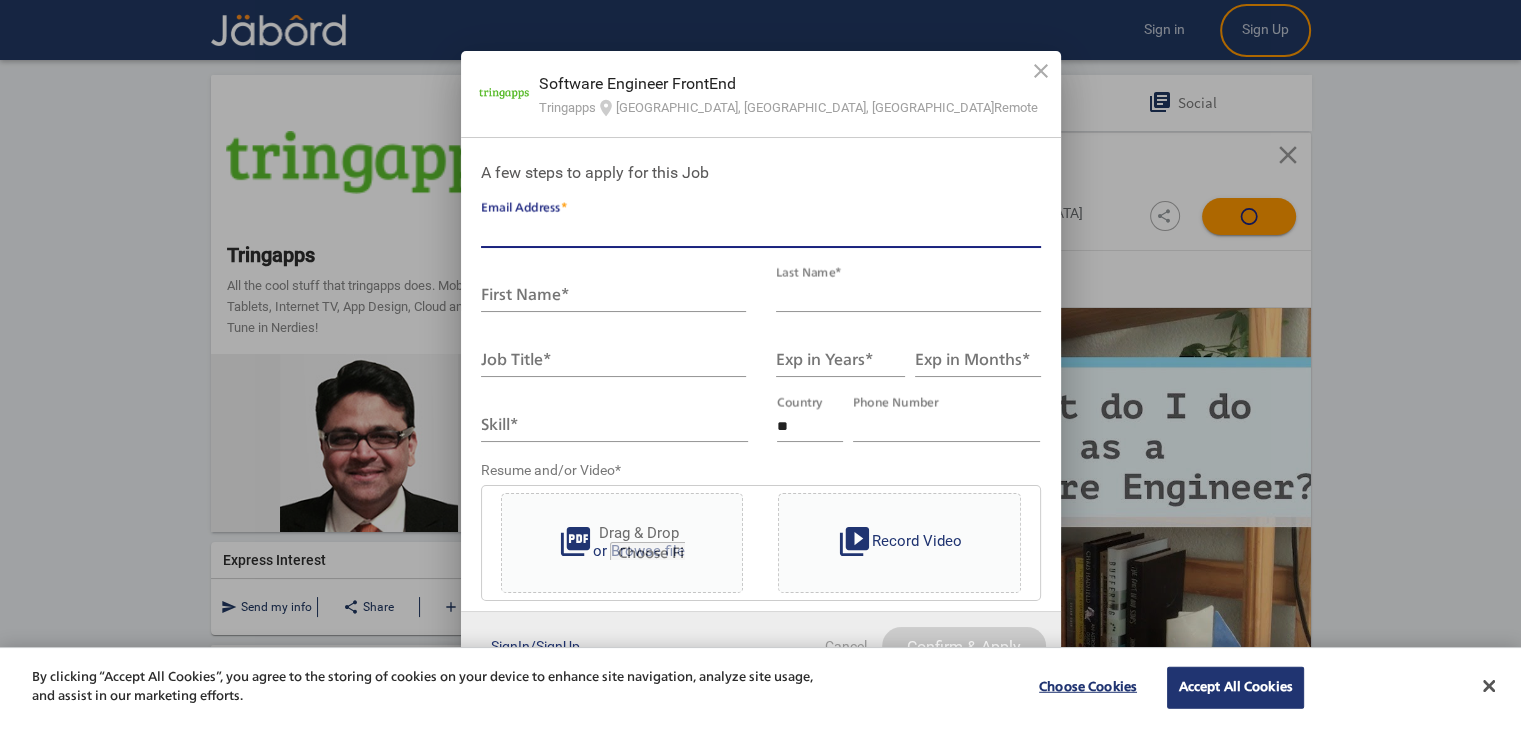 type on "**********" 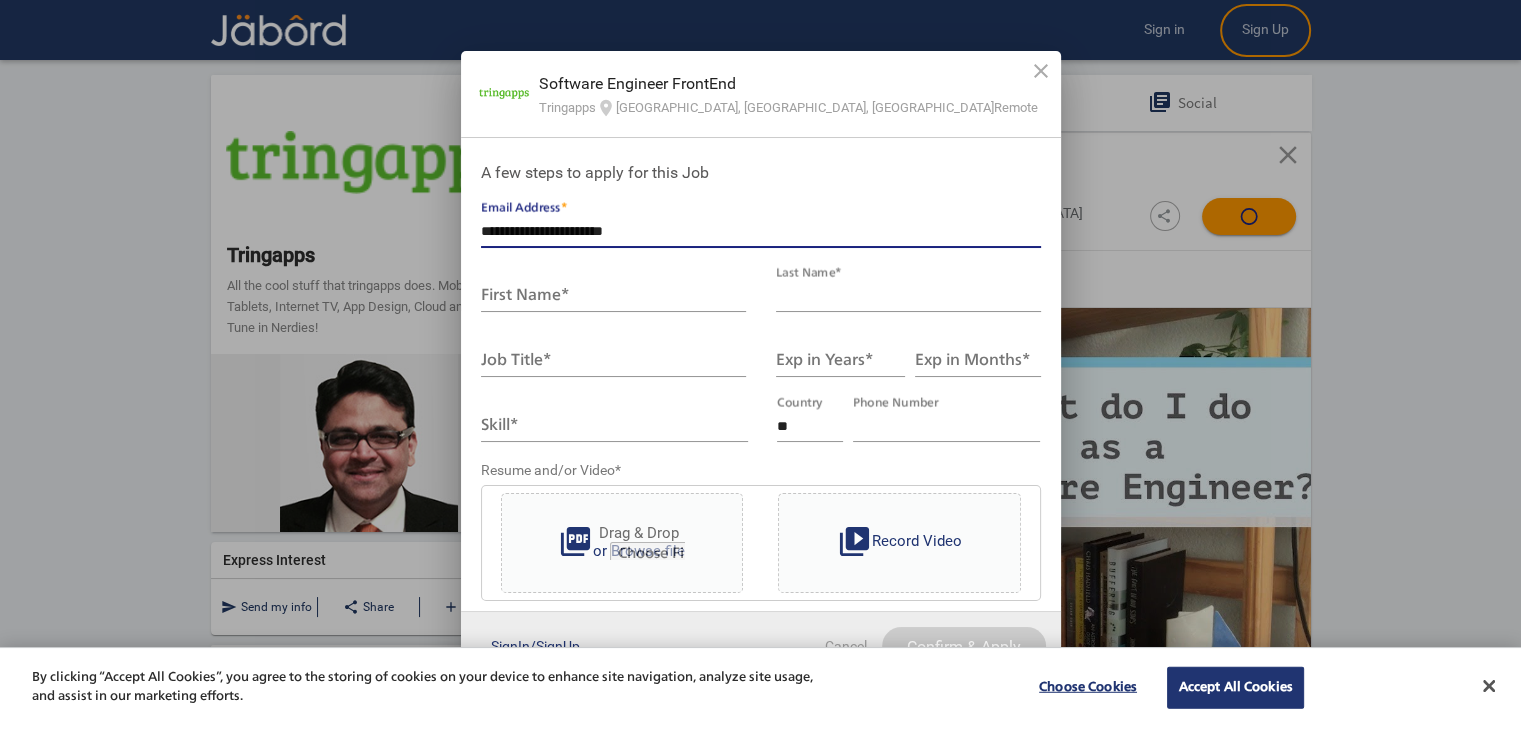 type on "********" 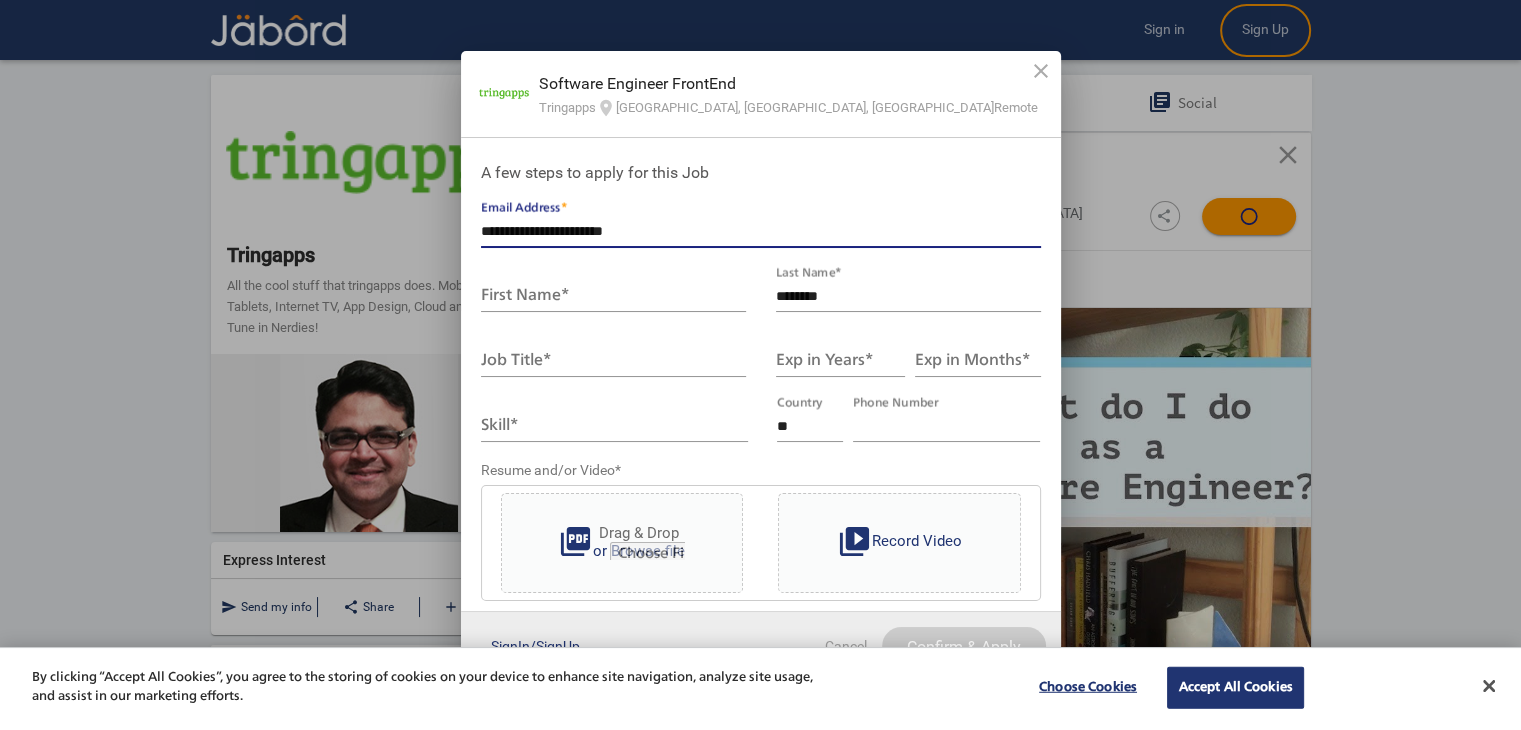 type on "*****" 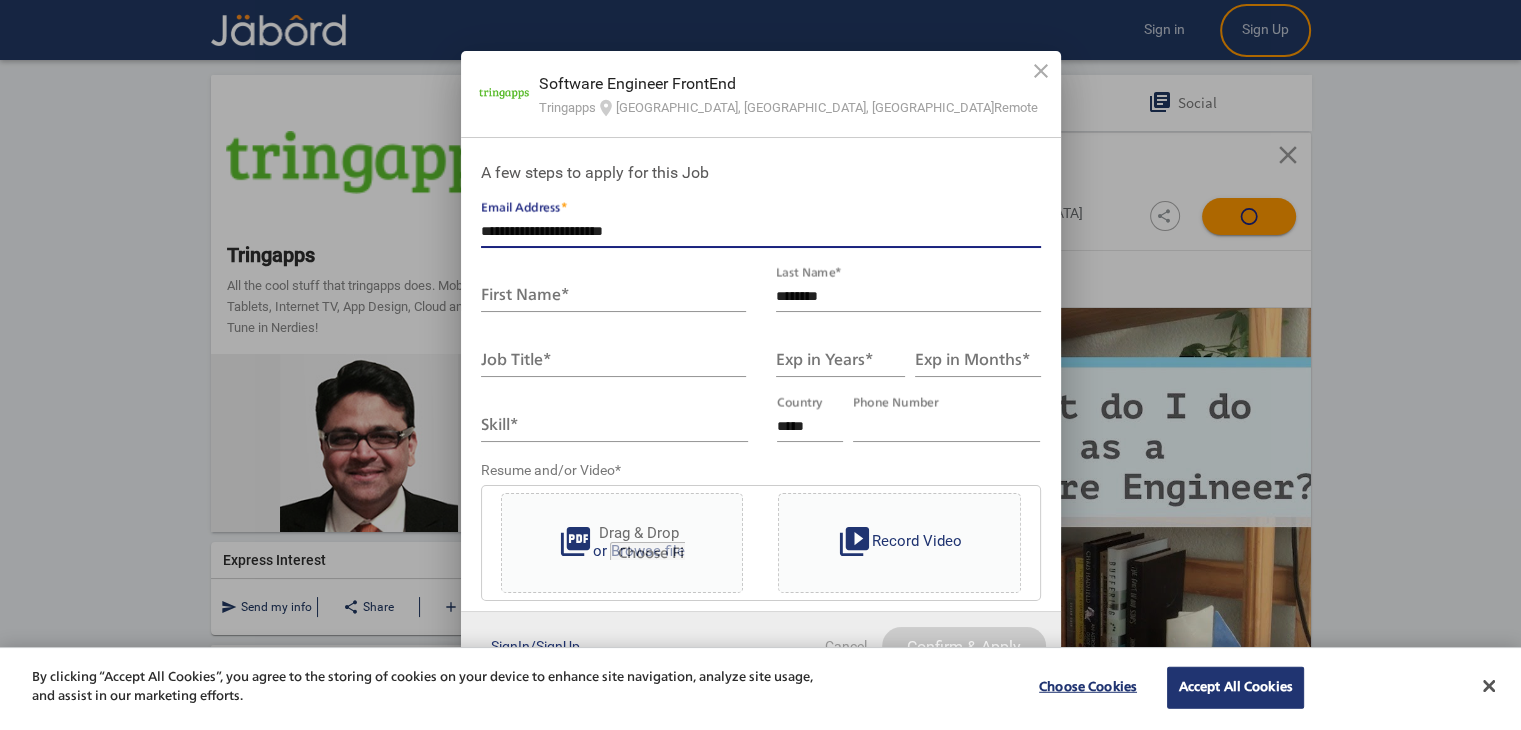 type on "**********" 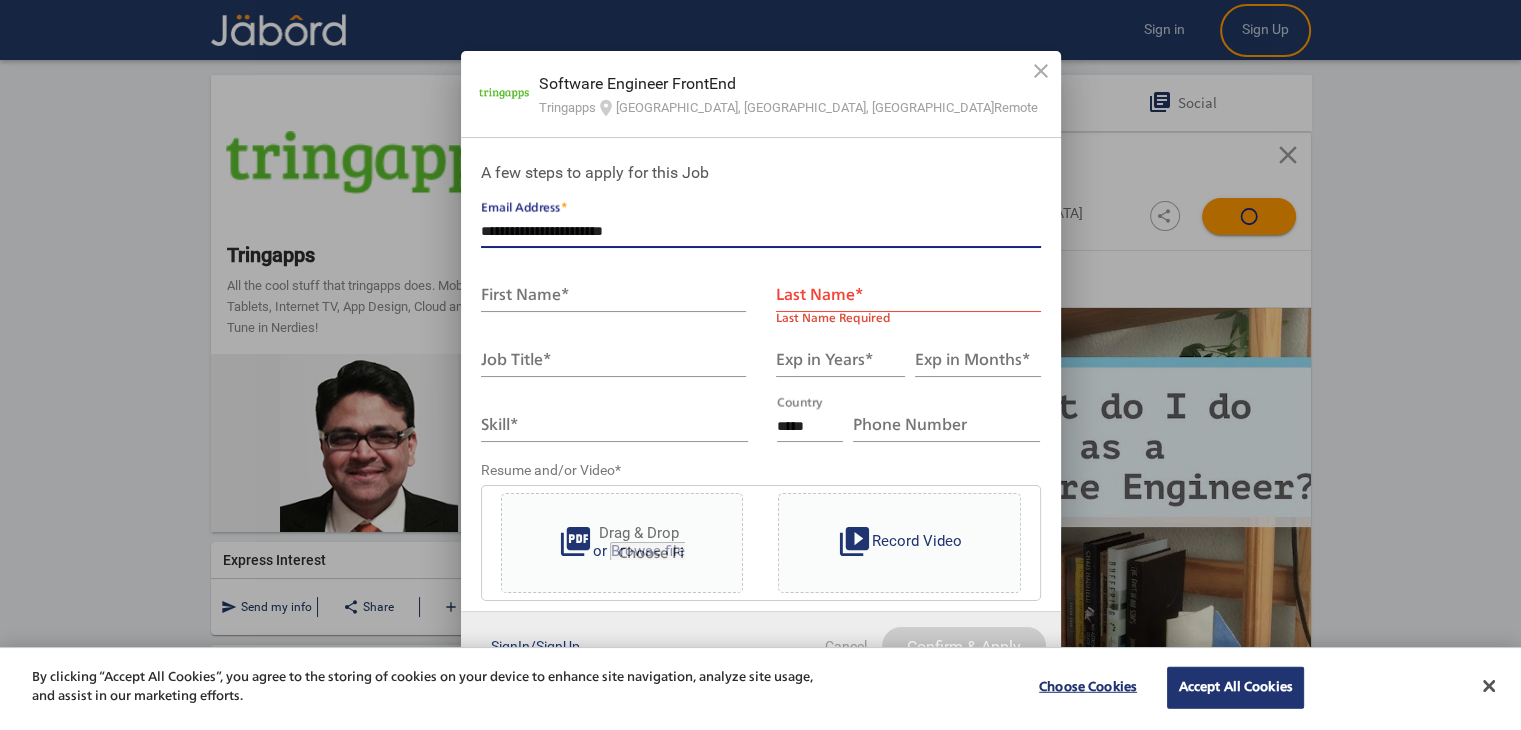 click on "**********" at bounding box center [761, 232] 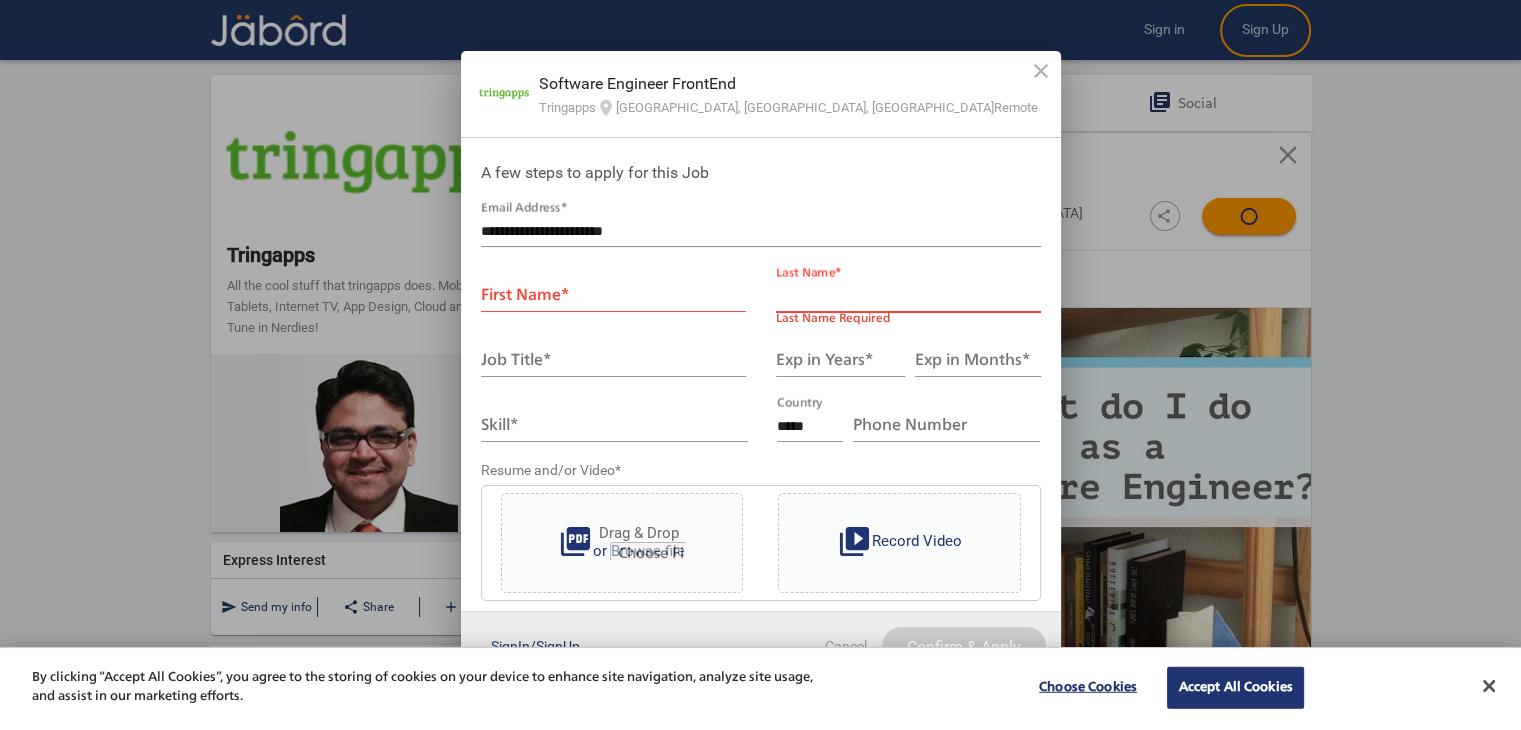 click on "Last Name  *" at bounding box center [908, 297] 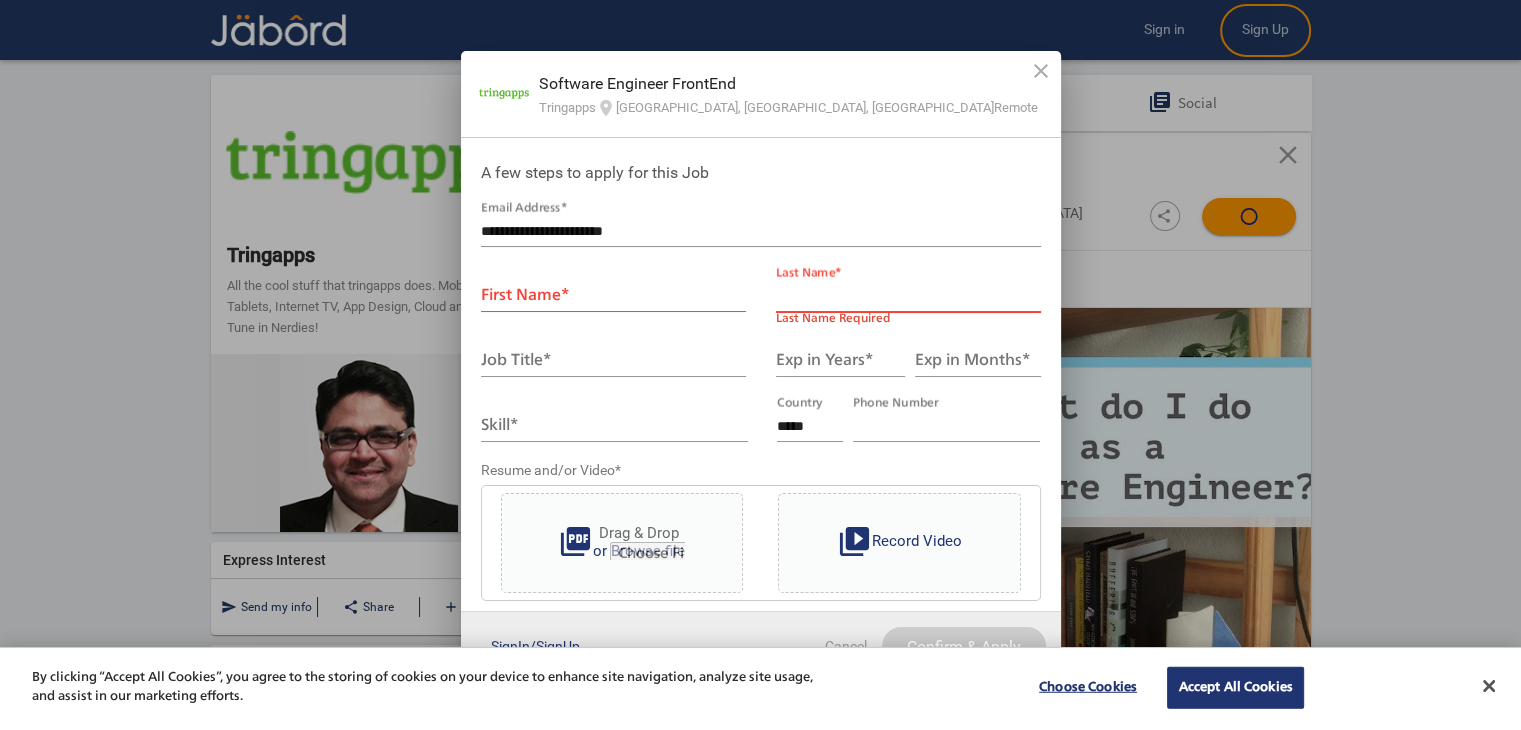 type on "********" 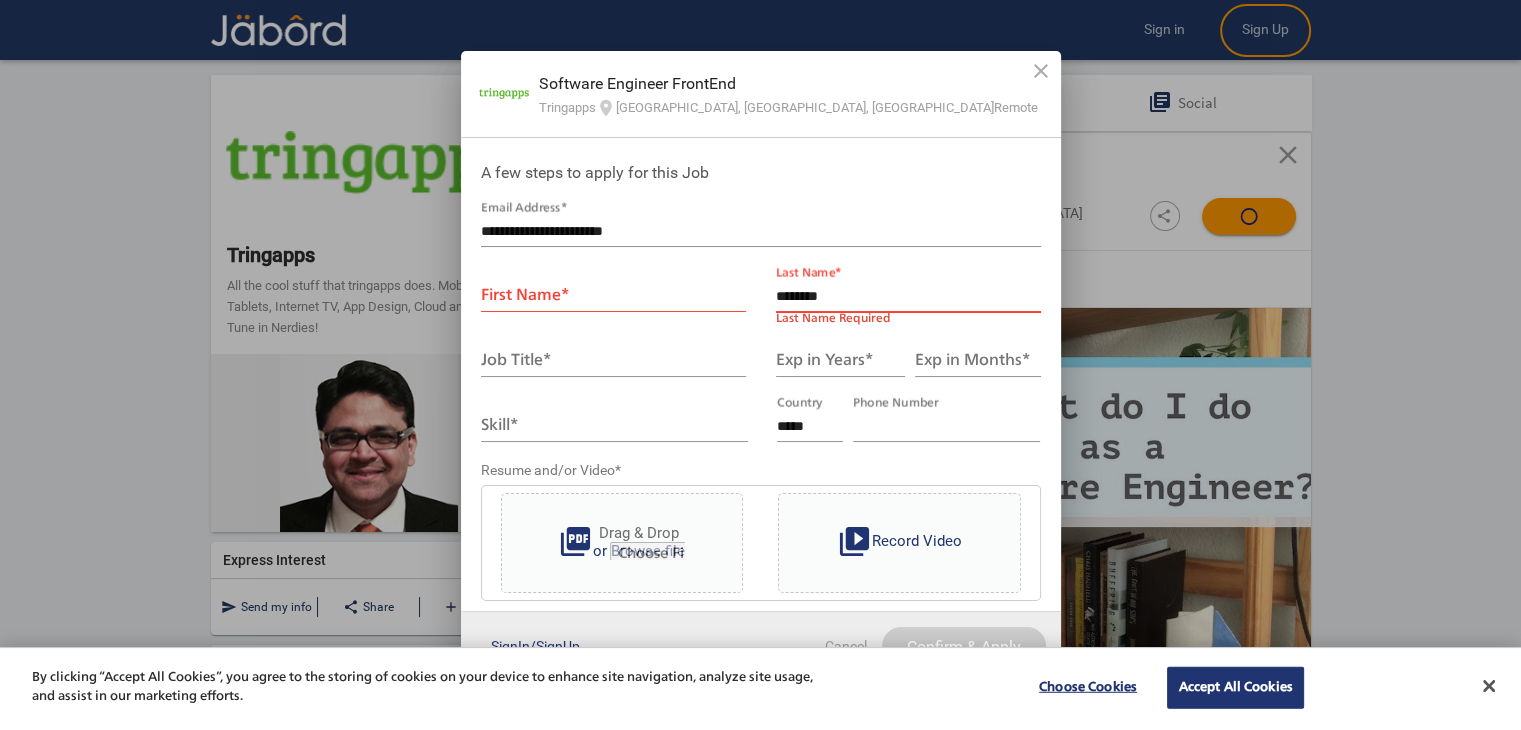 type on "**********" 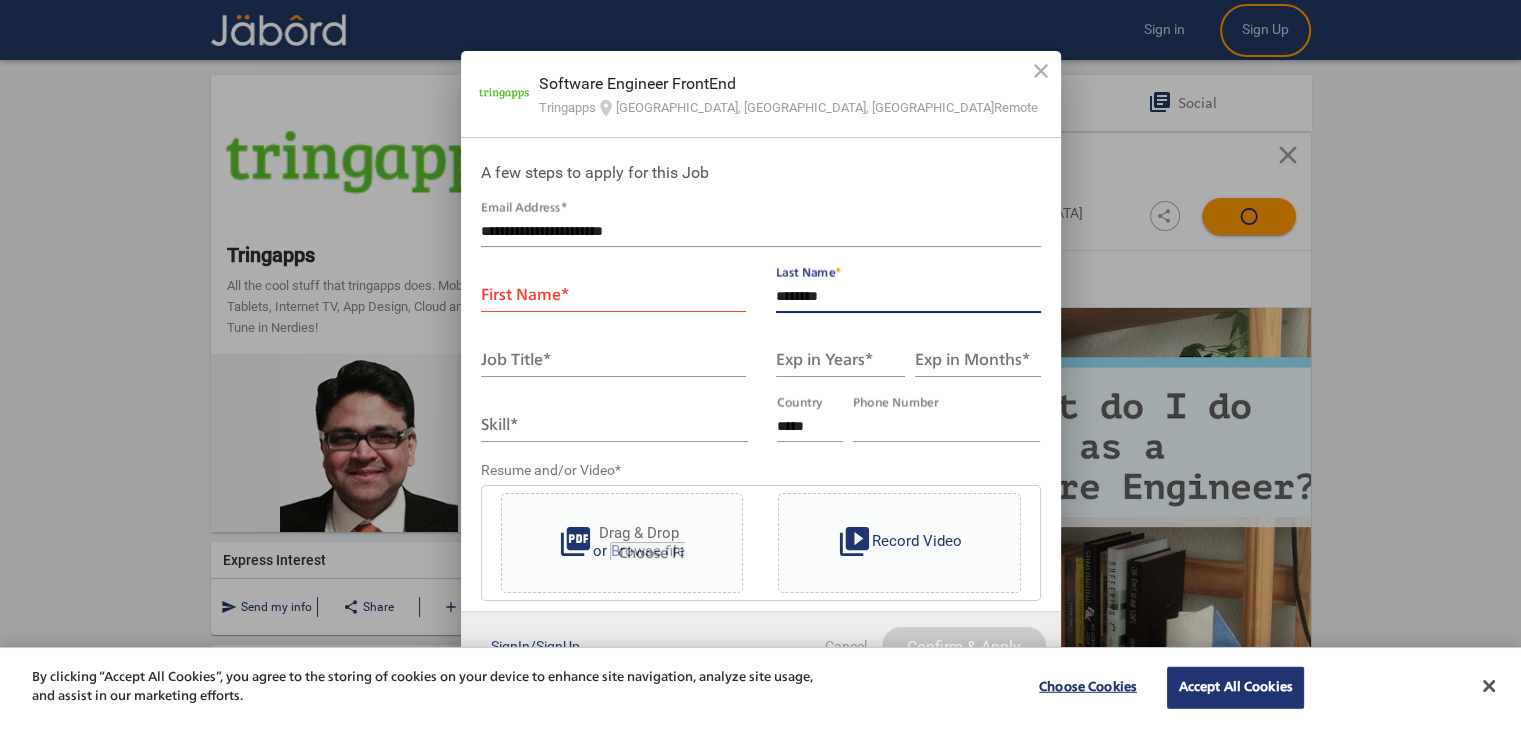 click on "First Name  *" at bounding box center [613, 299] 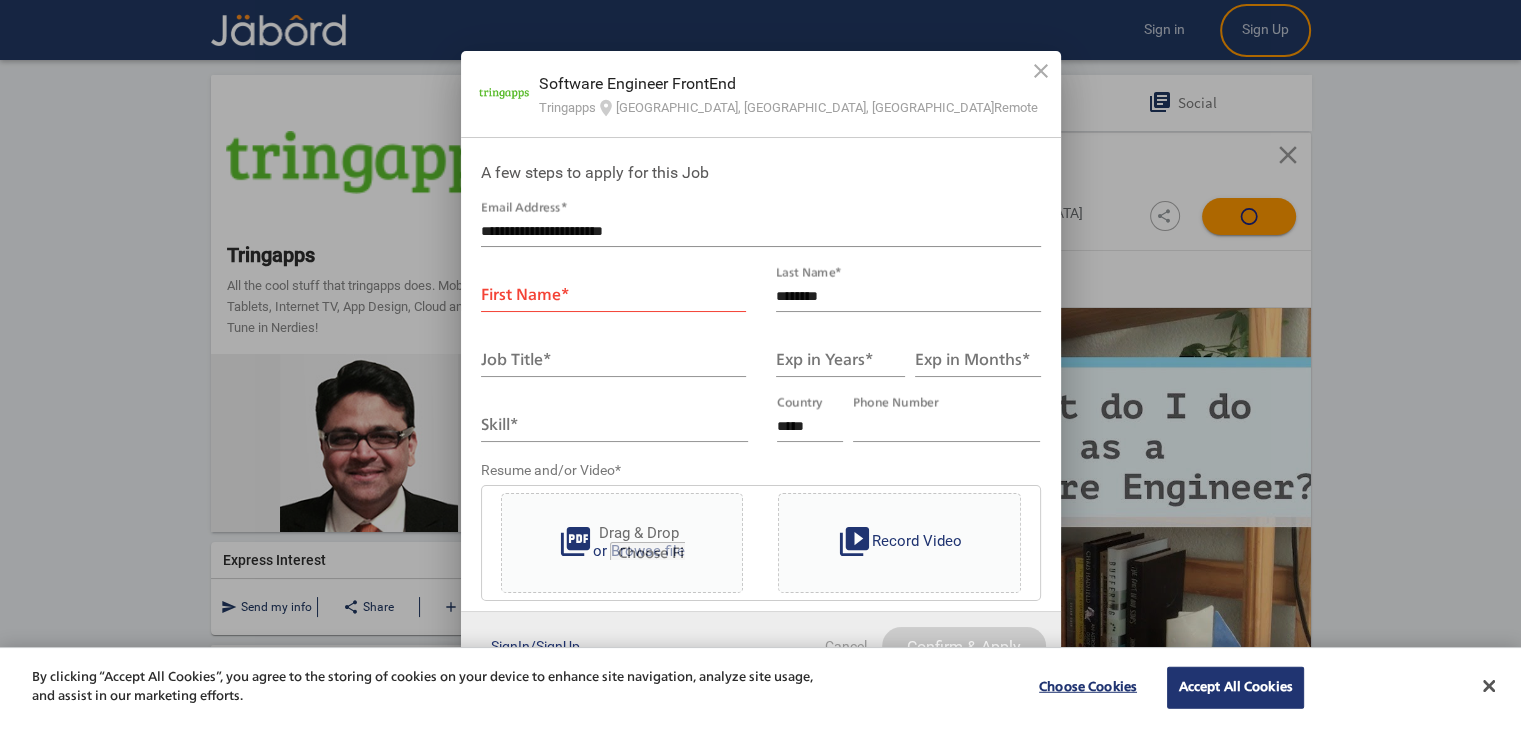 click on "First Name  *" at bounding box center (613, 289) 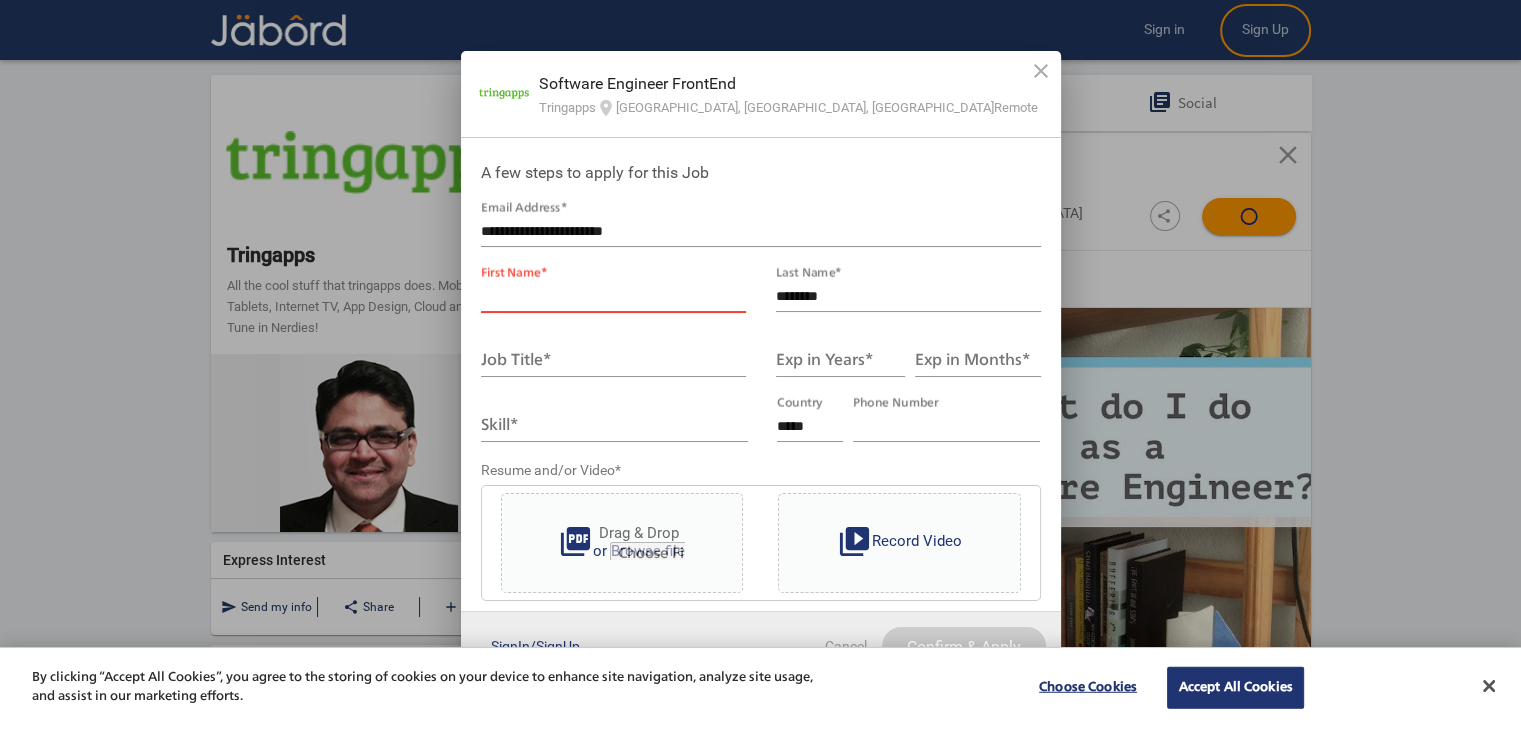 click on "First Name  *" at bounding box center [613, 289] 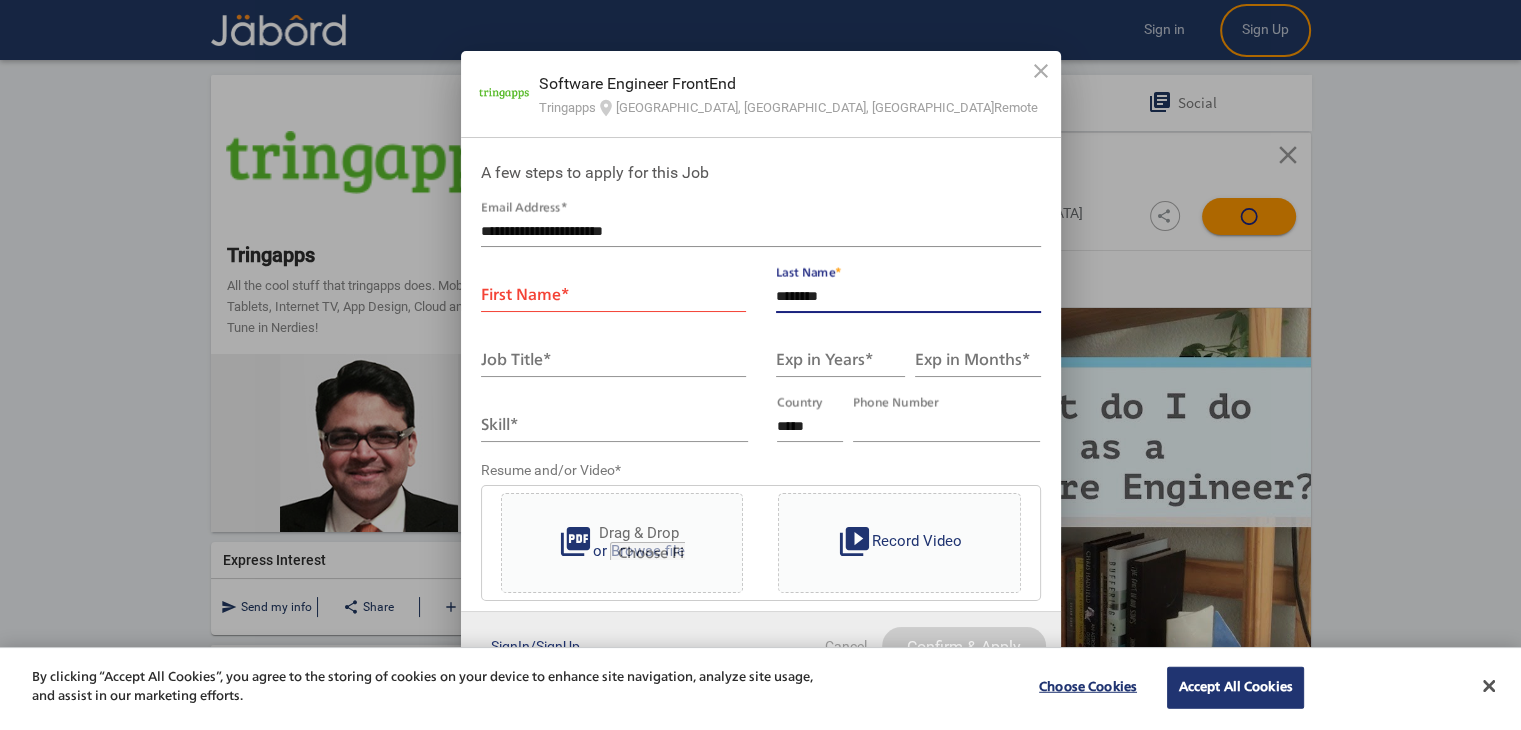 click on "********" at bounding box center (908, 297) 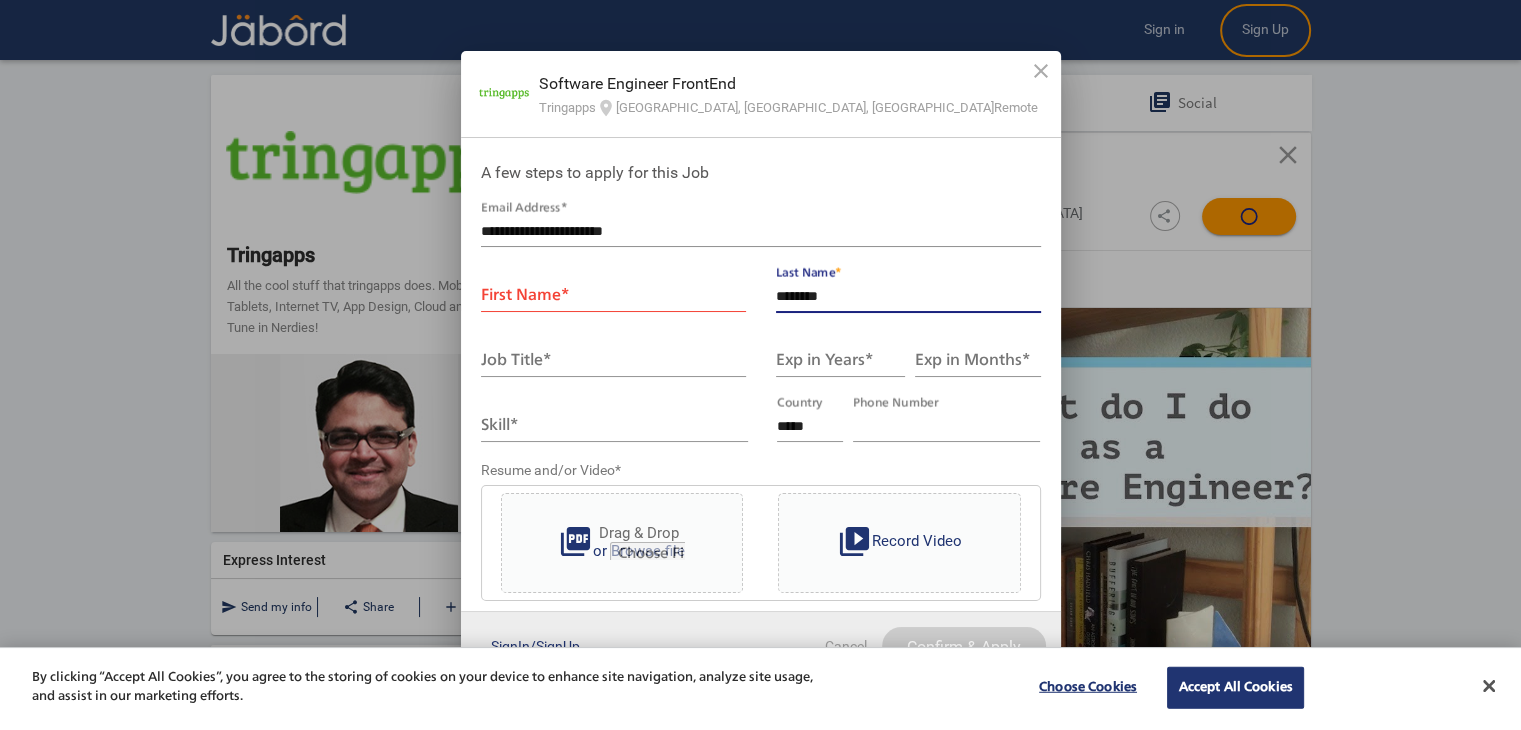 type on "*****" 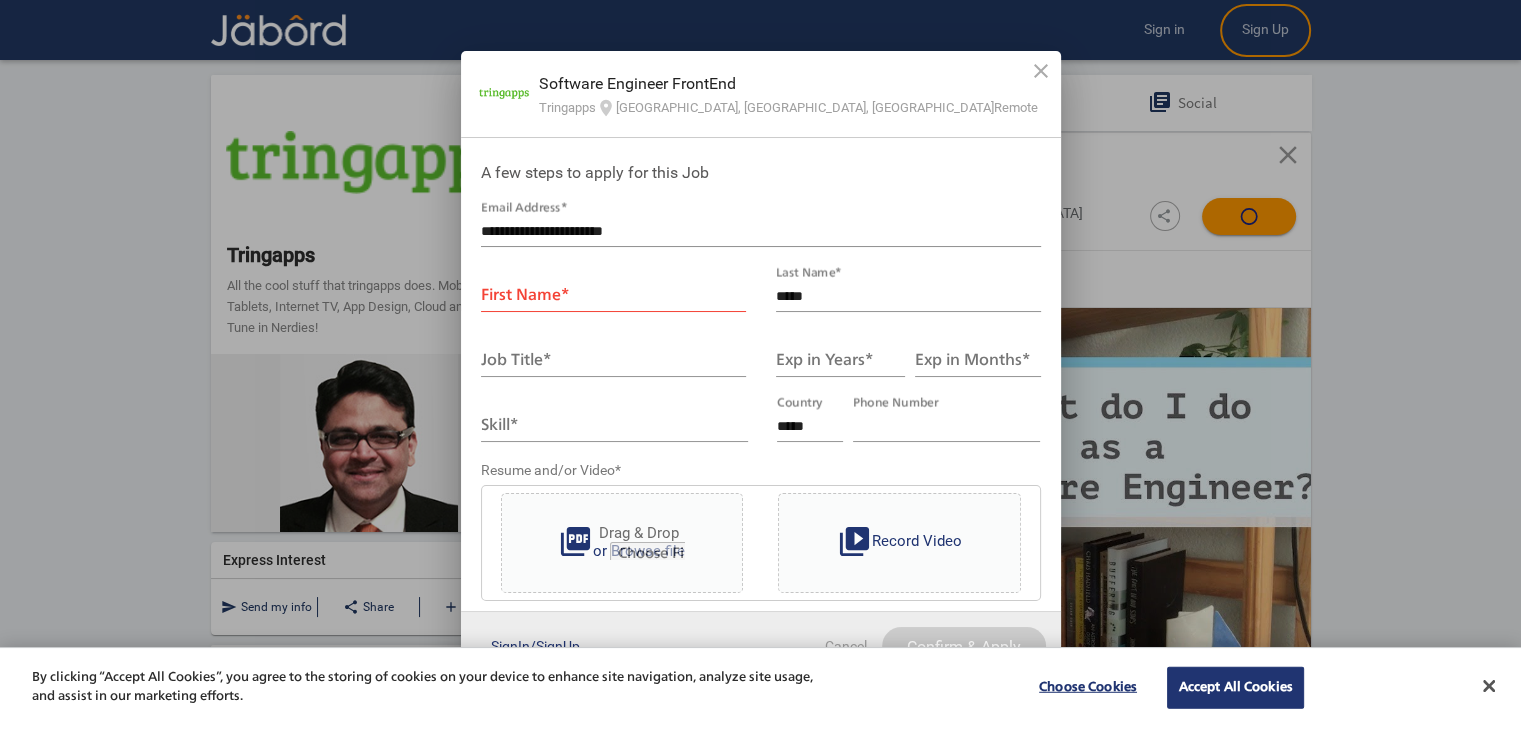 click on "First Name  *" at bounding box center (613, 299) 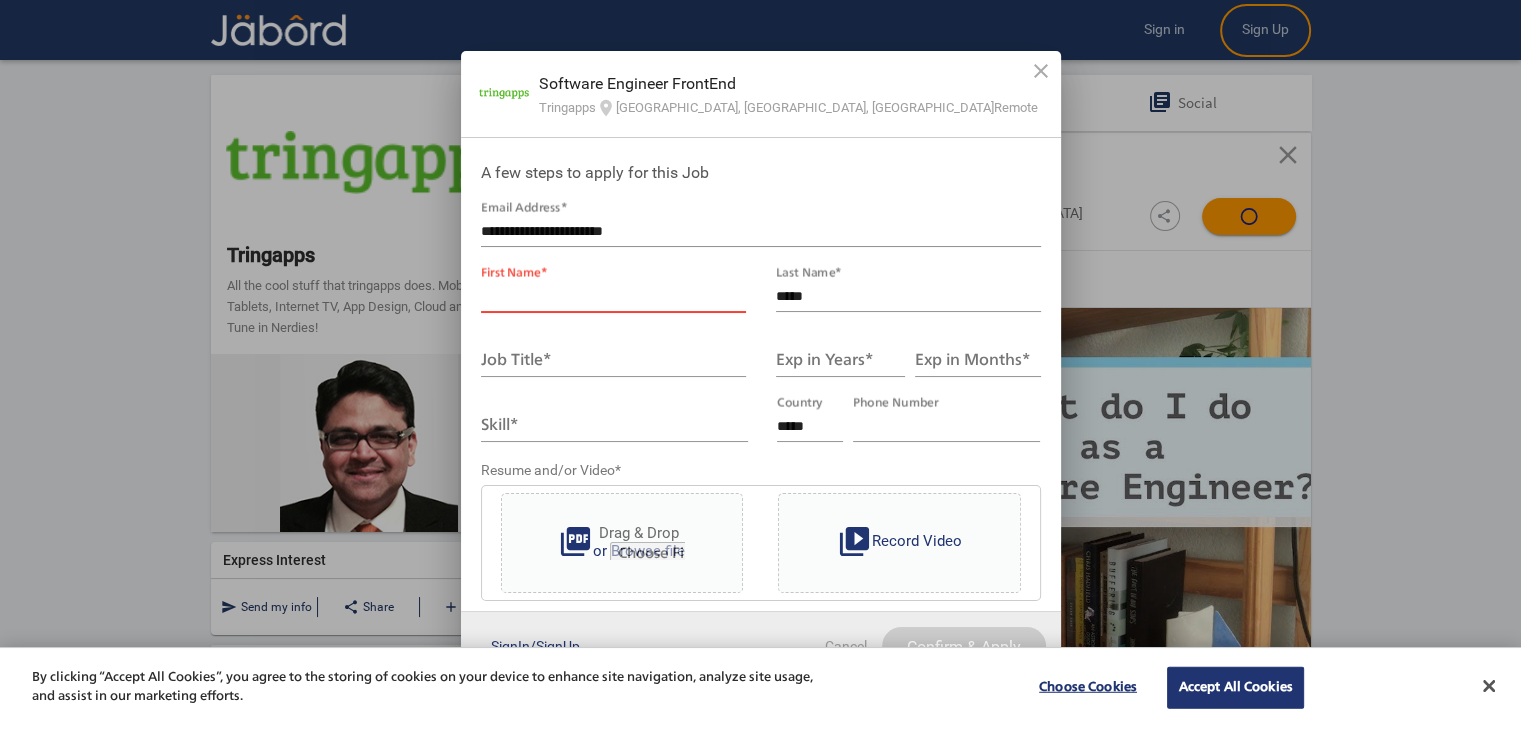 type on "********" 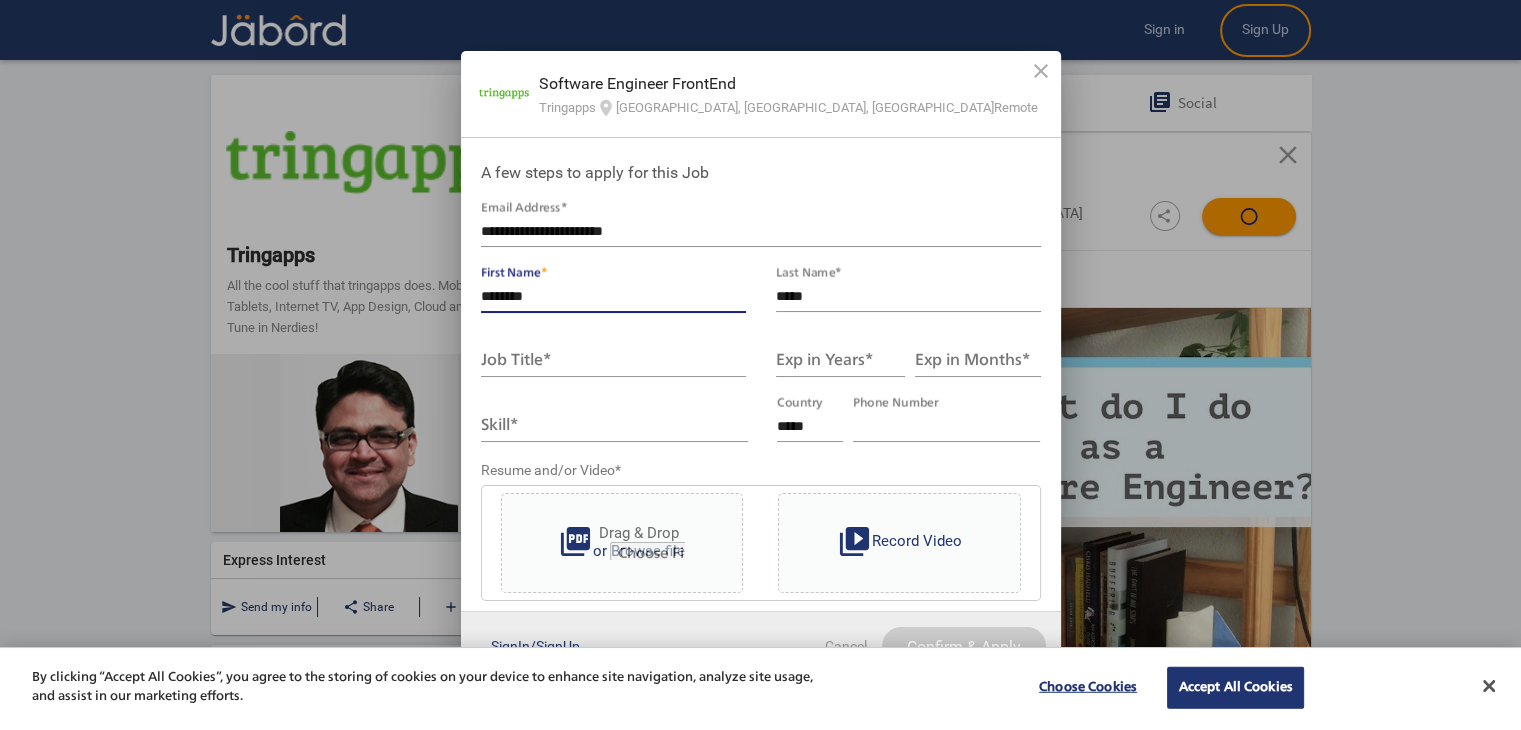 click on "Job Title  *" at bounding box center [613, 362] 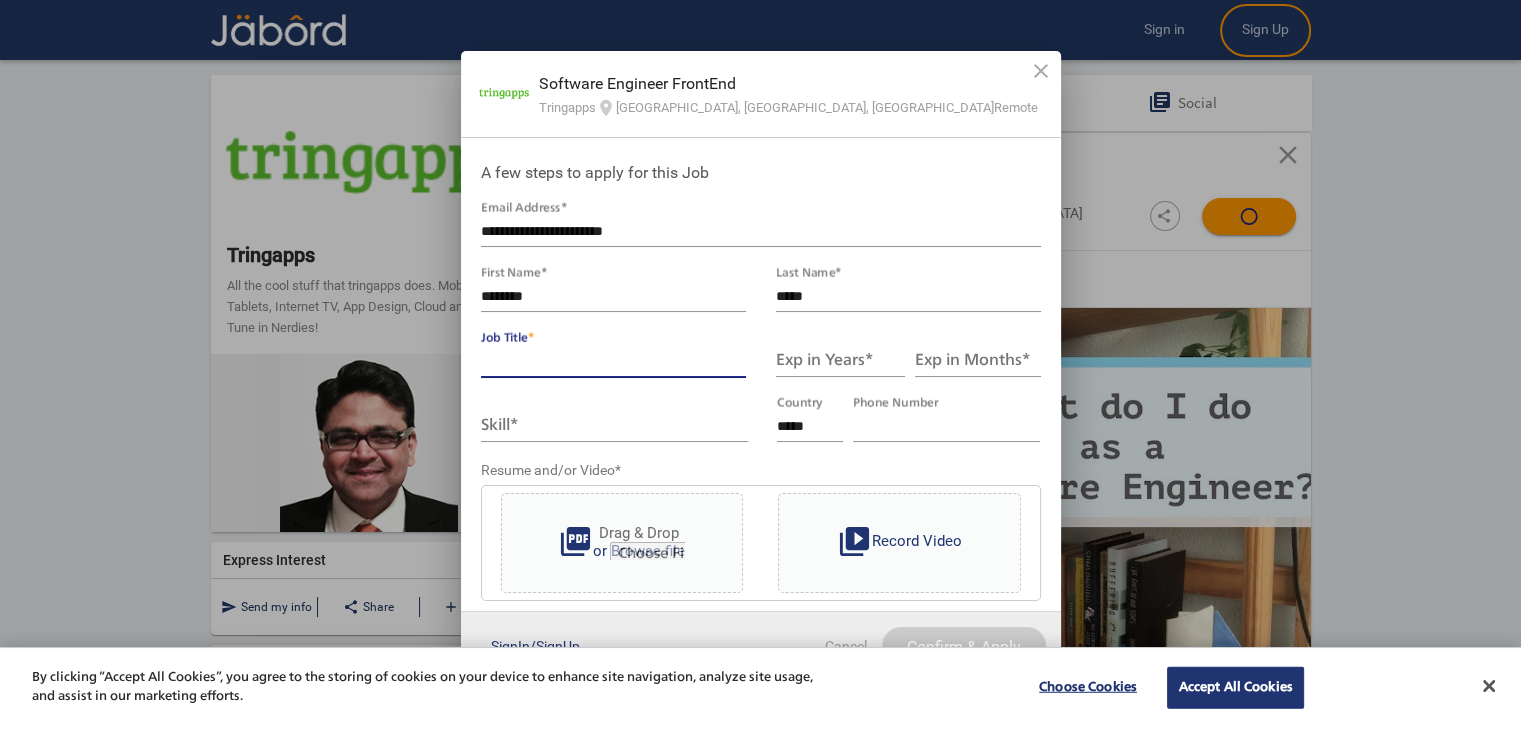 click on "Exp in Years  *" at bounding box center [840, 362] 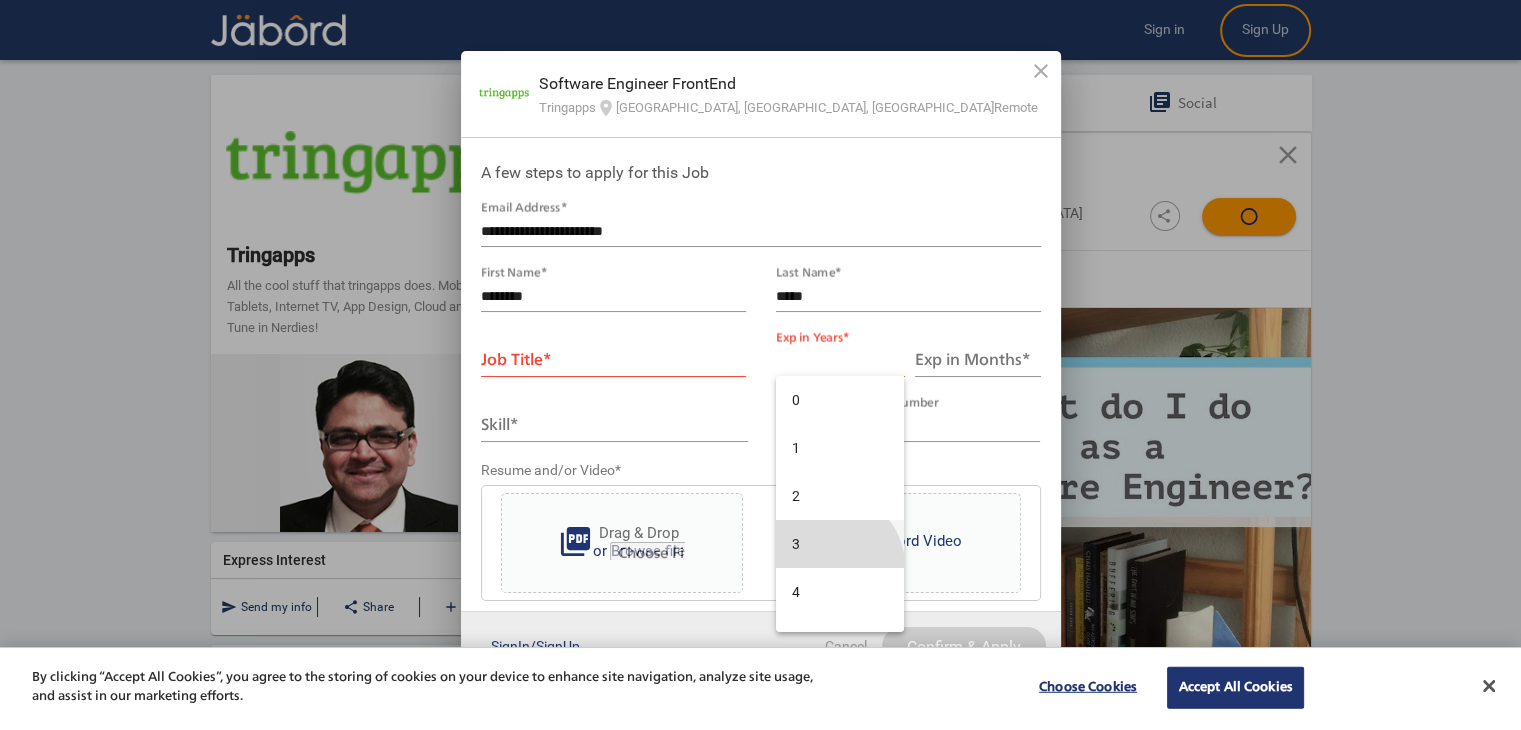 click on "3" at bounding box center [840, 544] 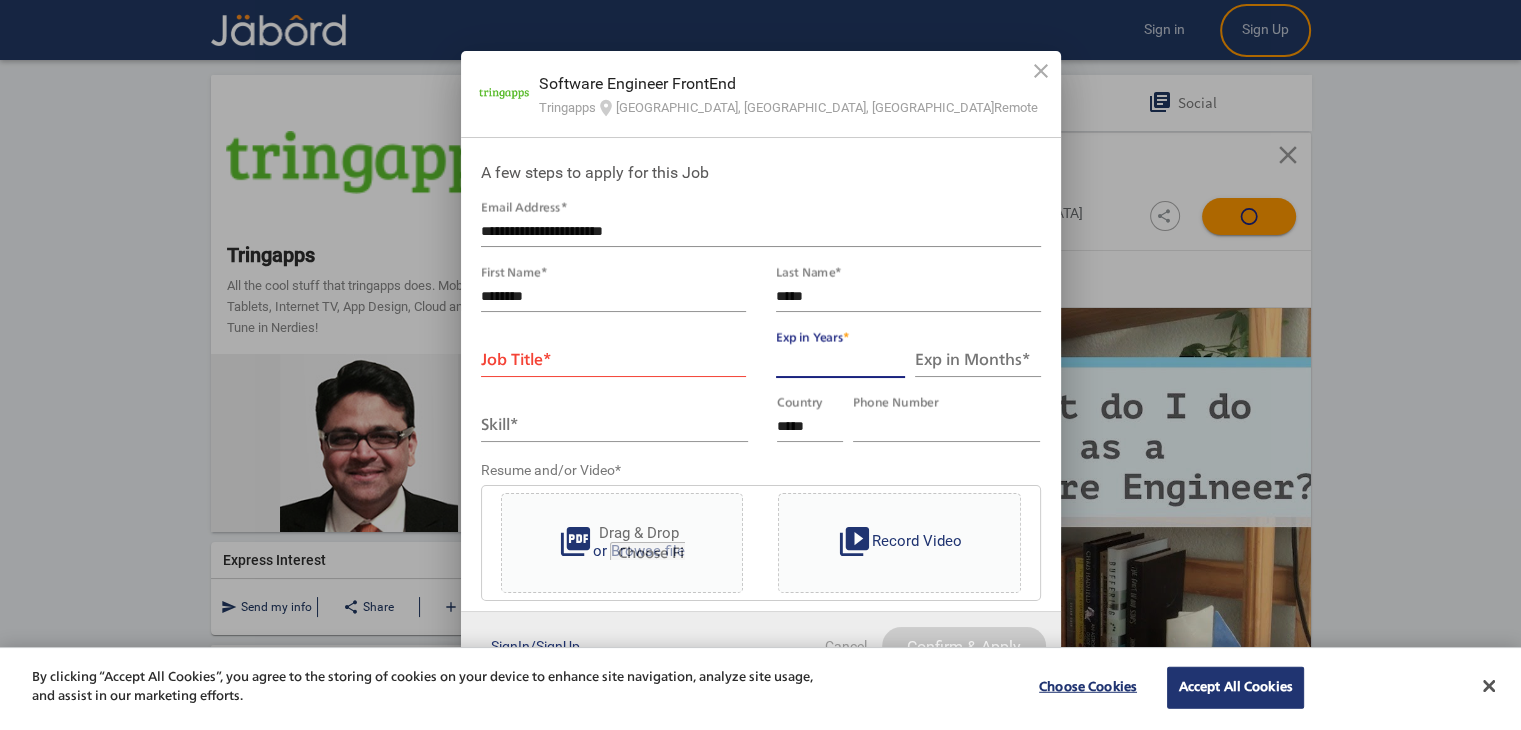 click on "Exp in Months  *" at bounding box center [978, 362] 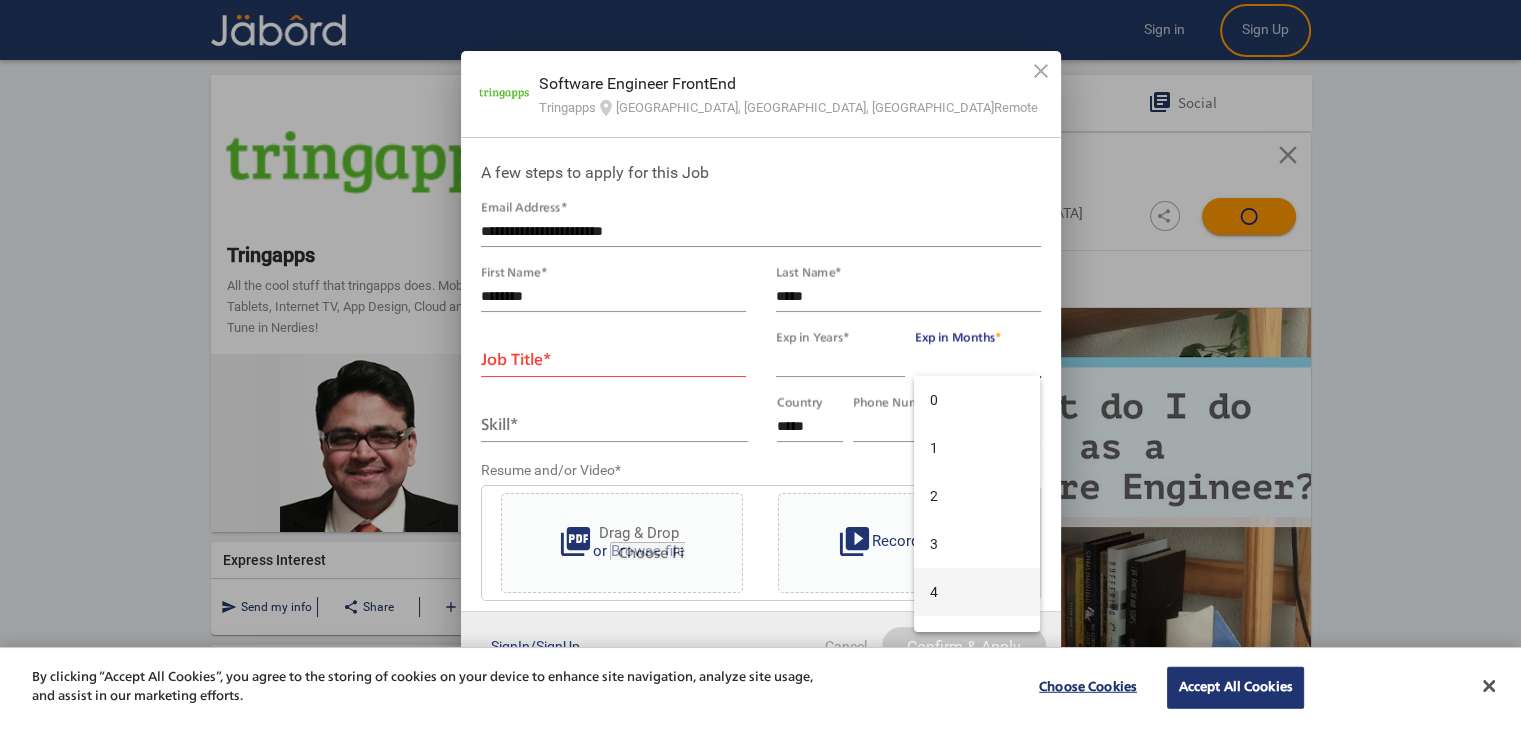scroll, scrollTop: 320, scrollLeft: 0, axis: vertical 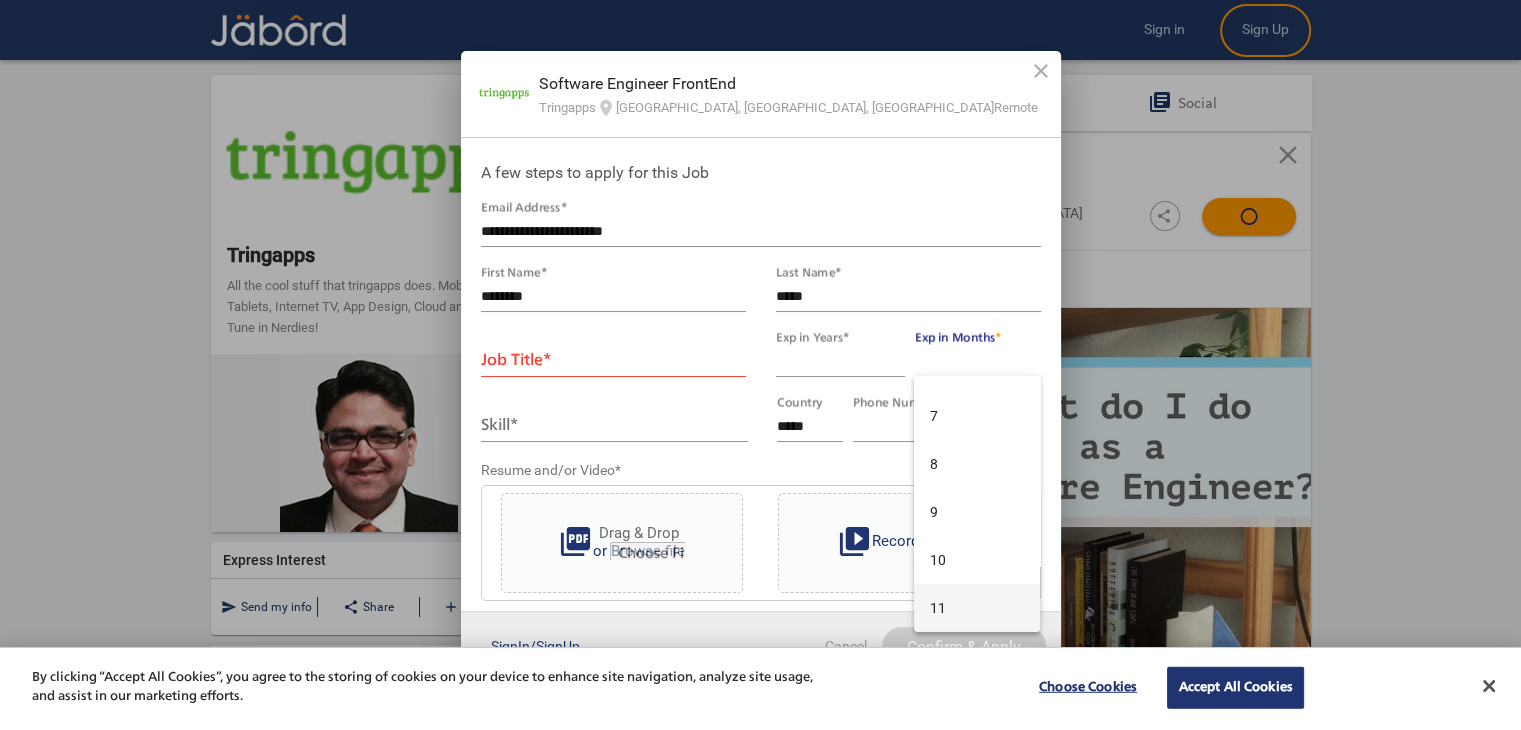 click on "11" at bounding box center [977, 608] 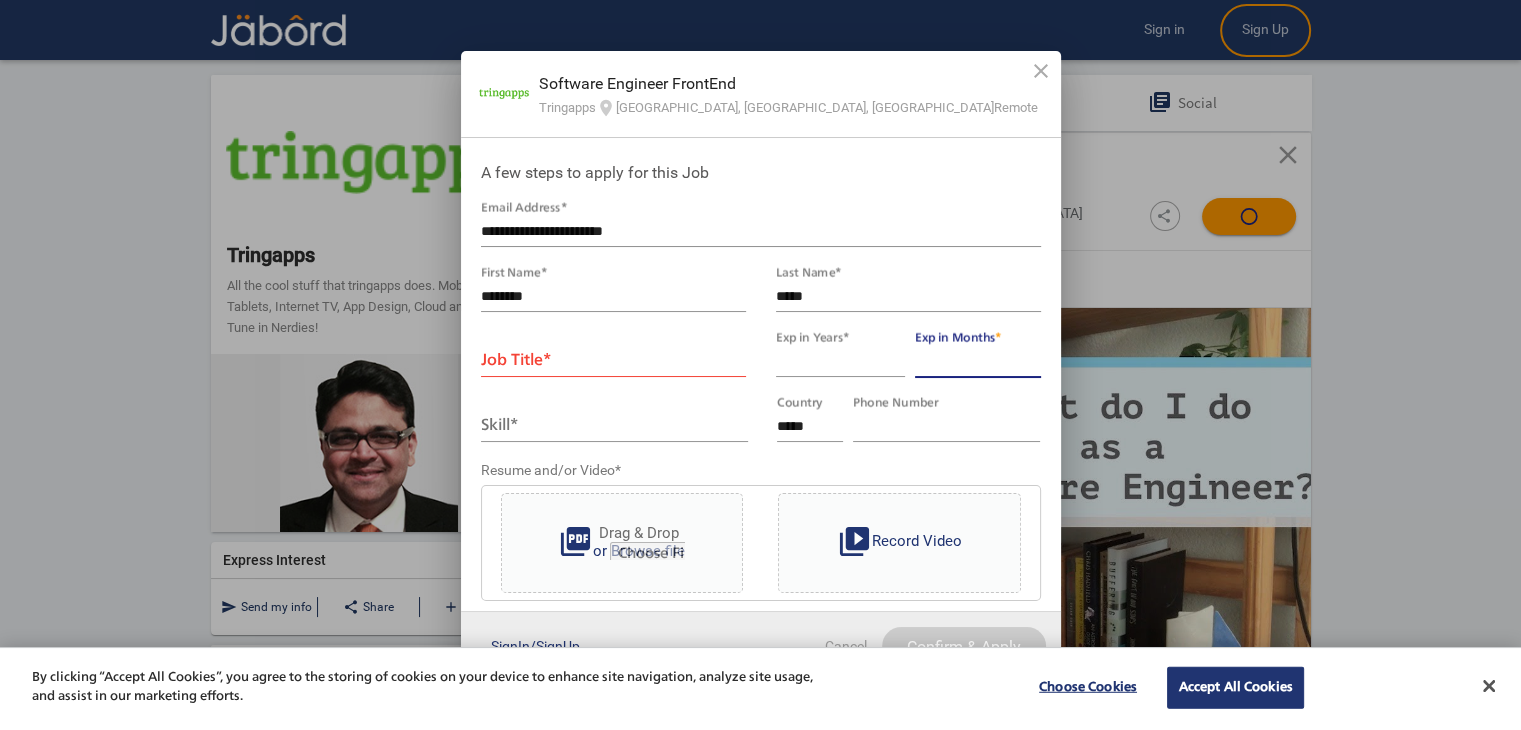 click on "**********" at bounding box center [946, 427] 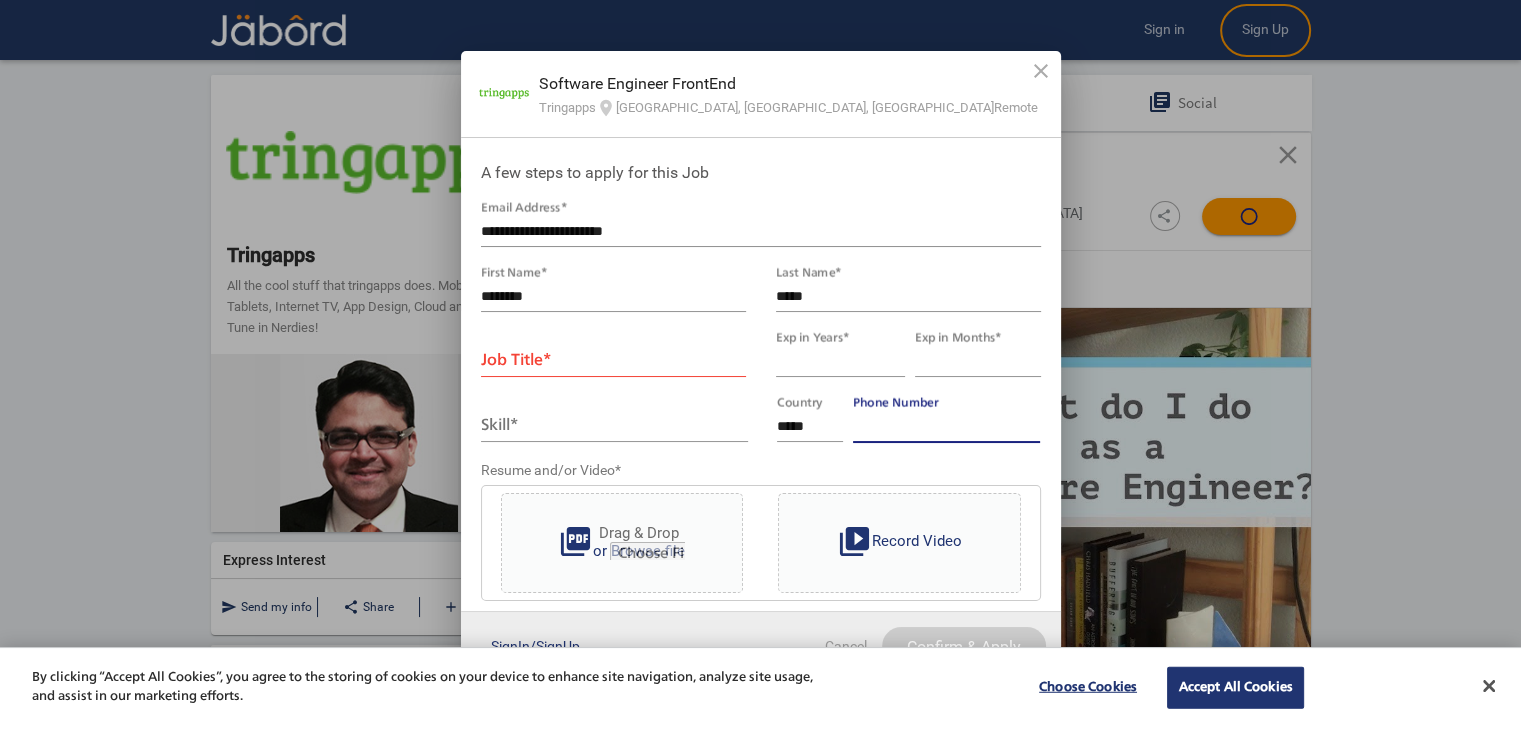 type on "**********" 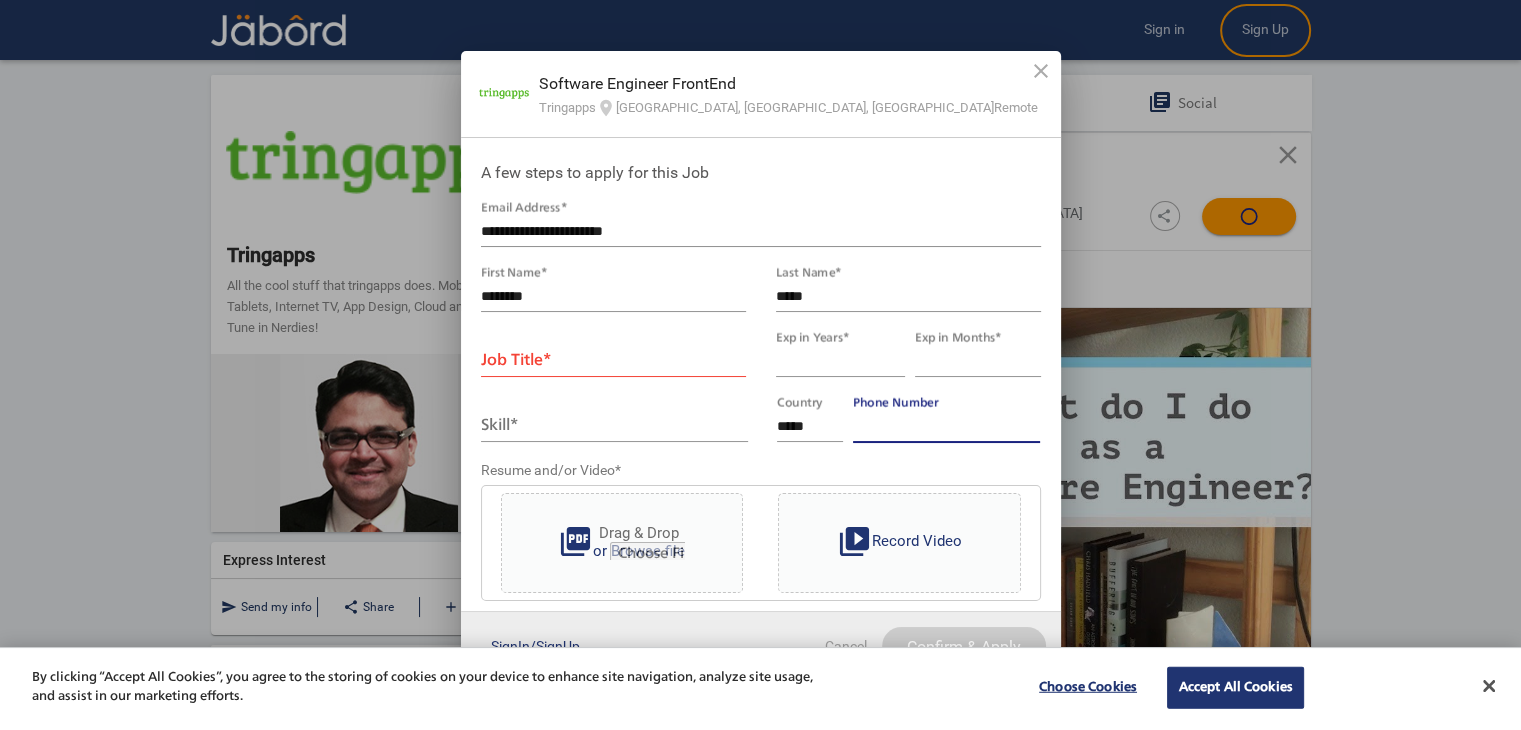 click on "*****" at bounding box center [810, 427] 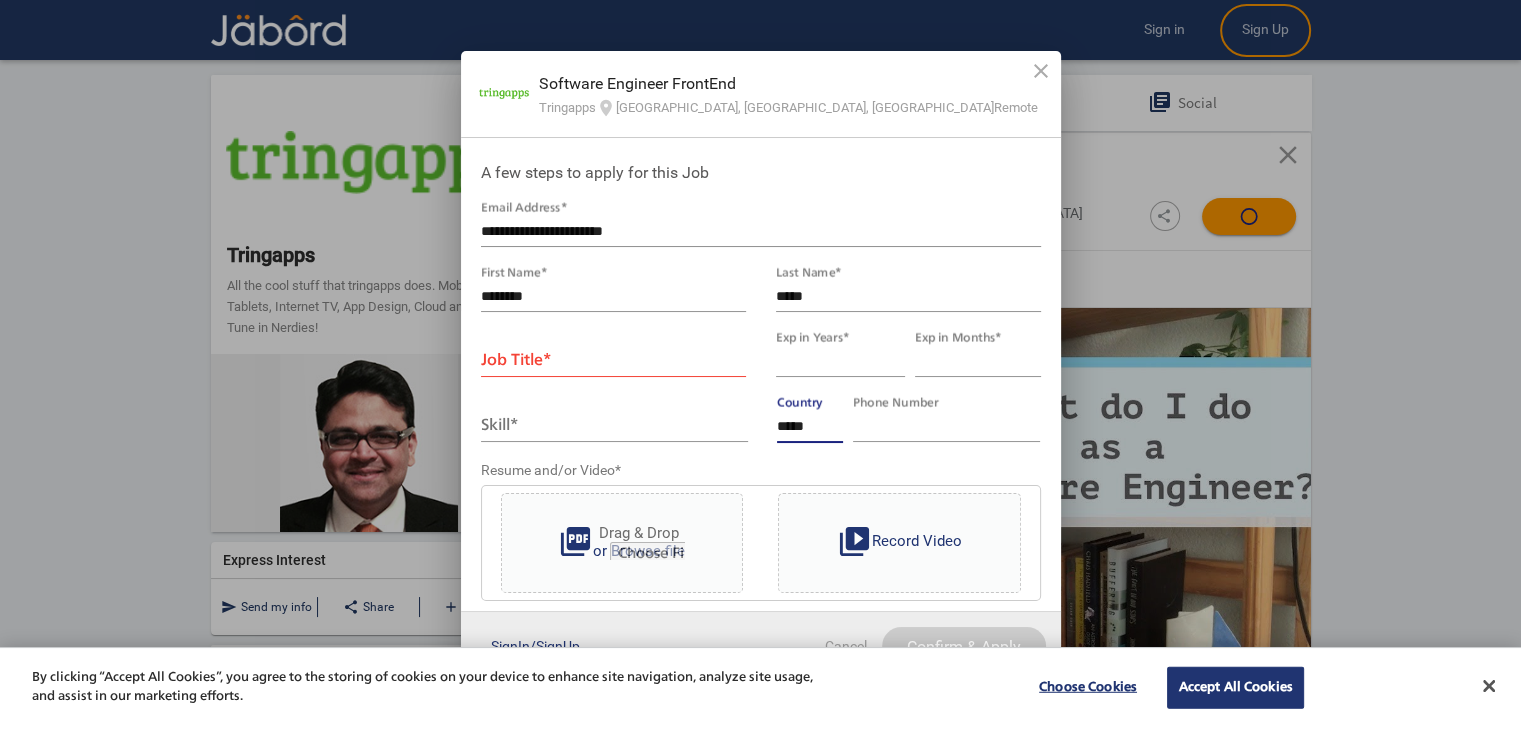 click on "Skill  *" at bounding box center (614, 419) 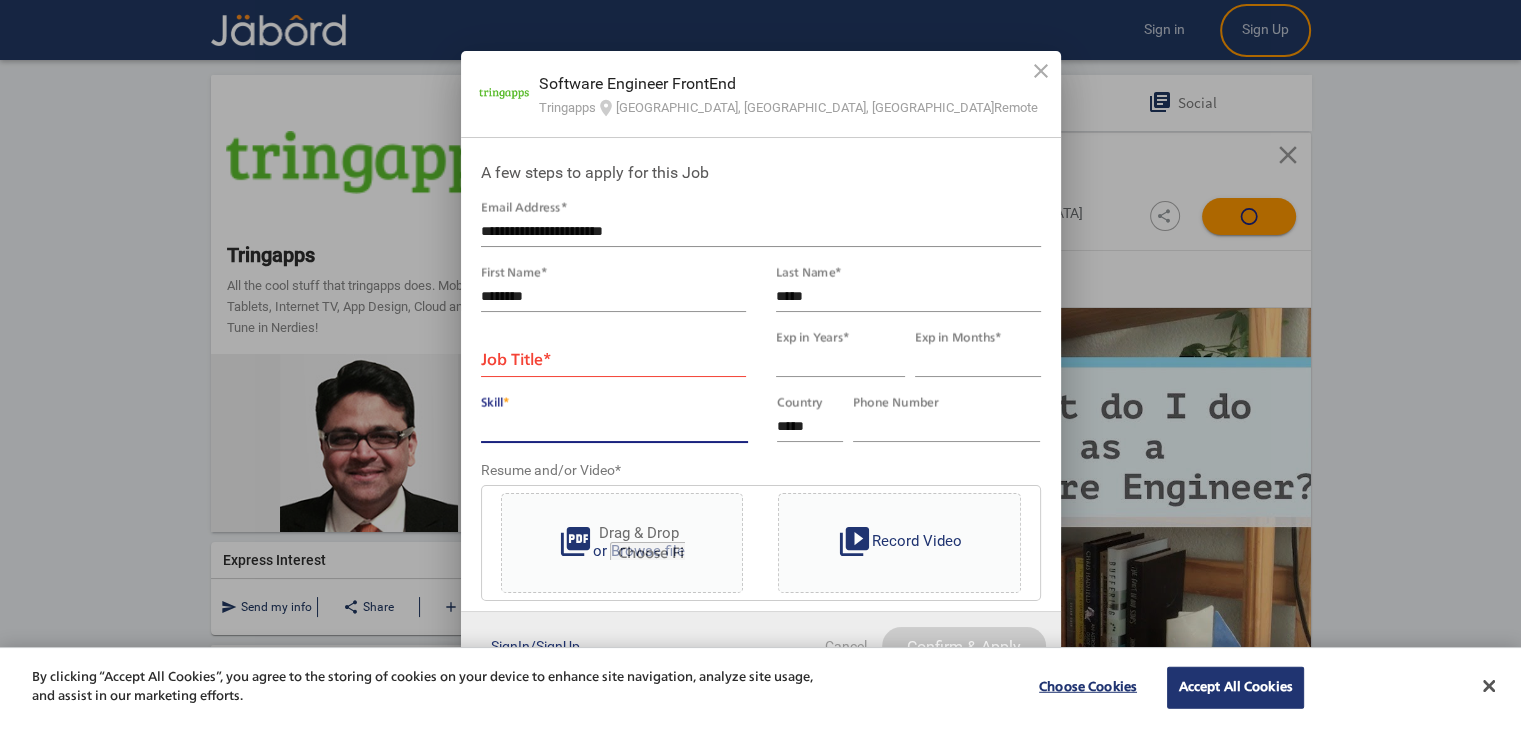click on "Skill  *" at bounding box center [614, 427] 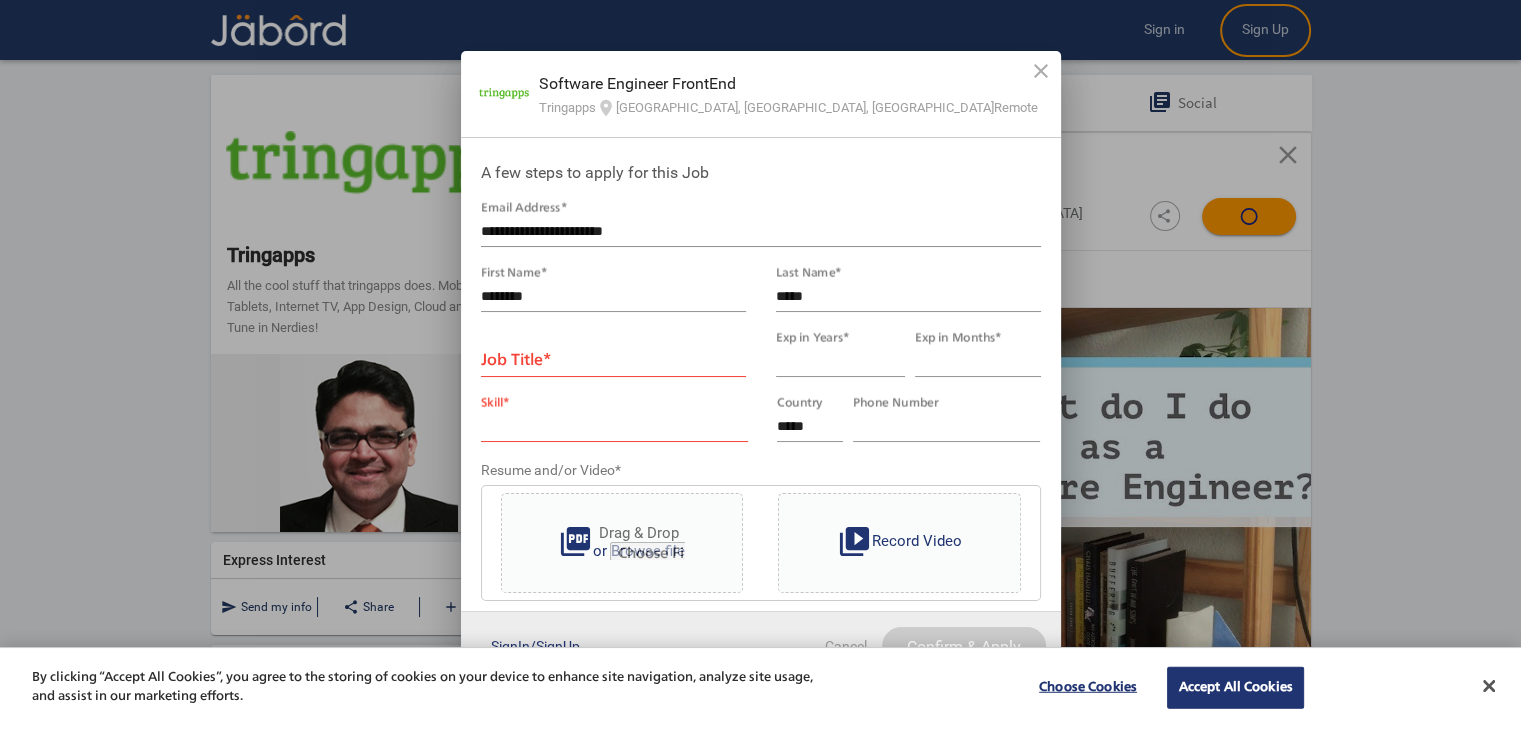 click at bounding box center (647, 551) 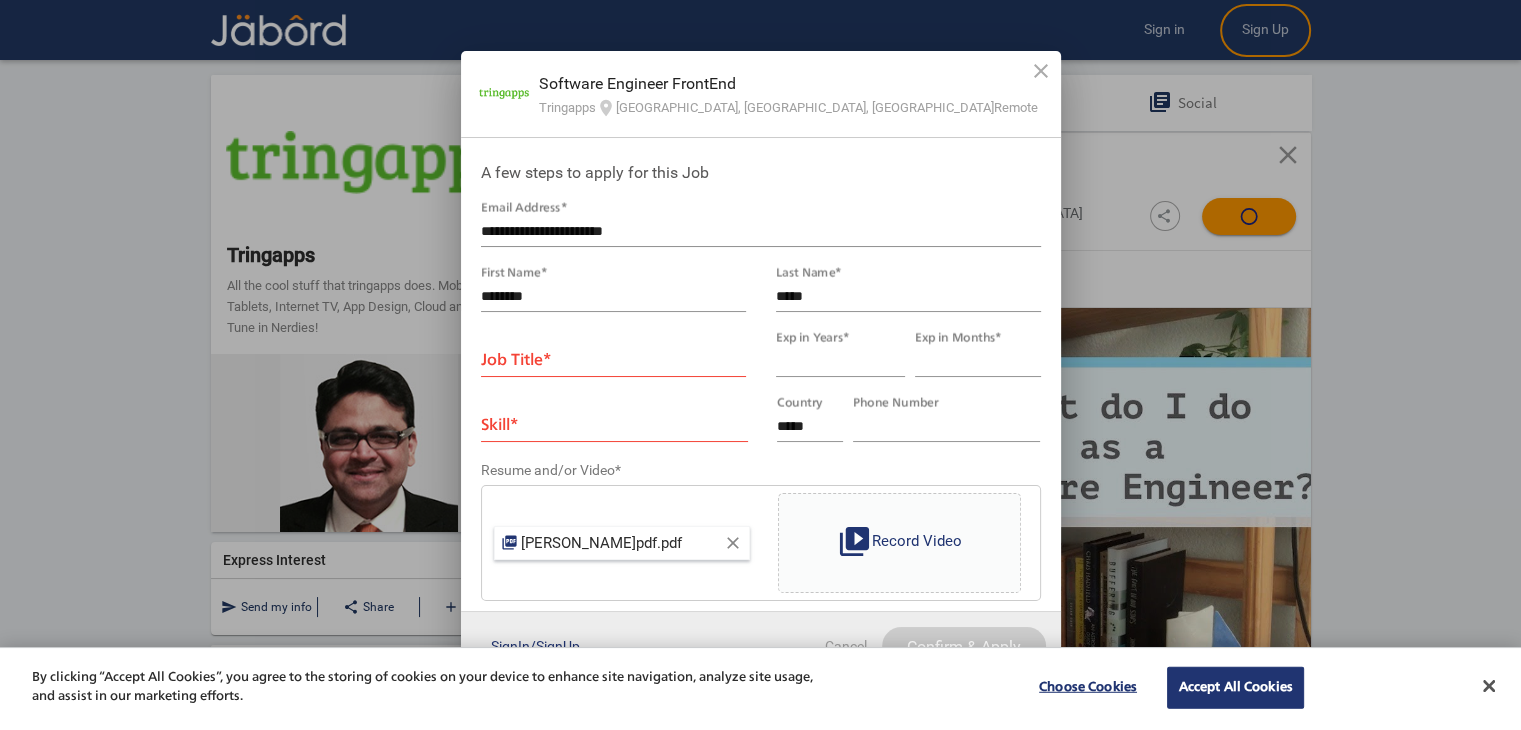 click on "Job Title  *" at bounding box center (613, 354) 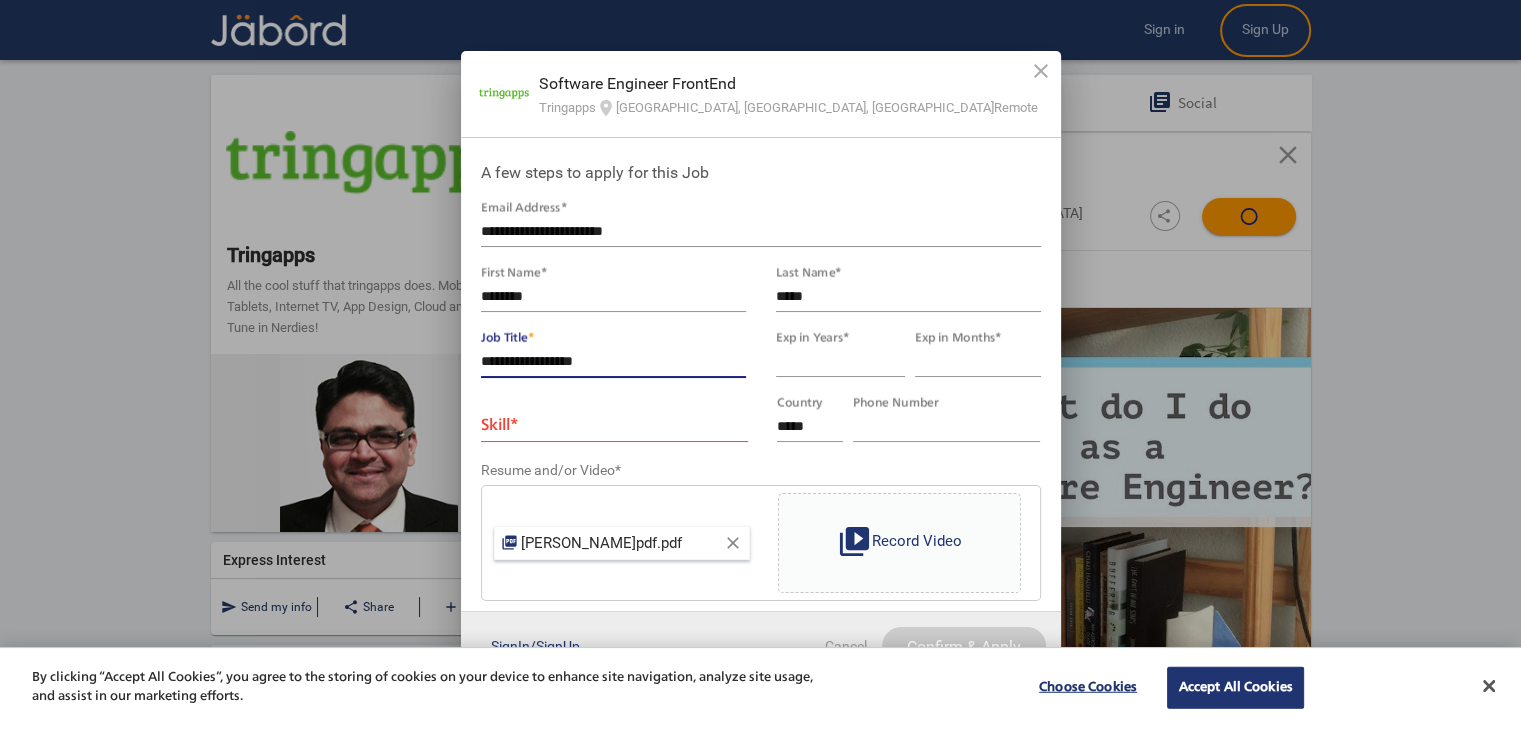 type on "**********" 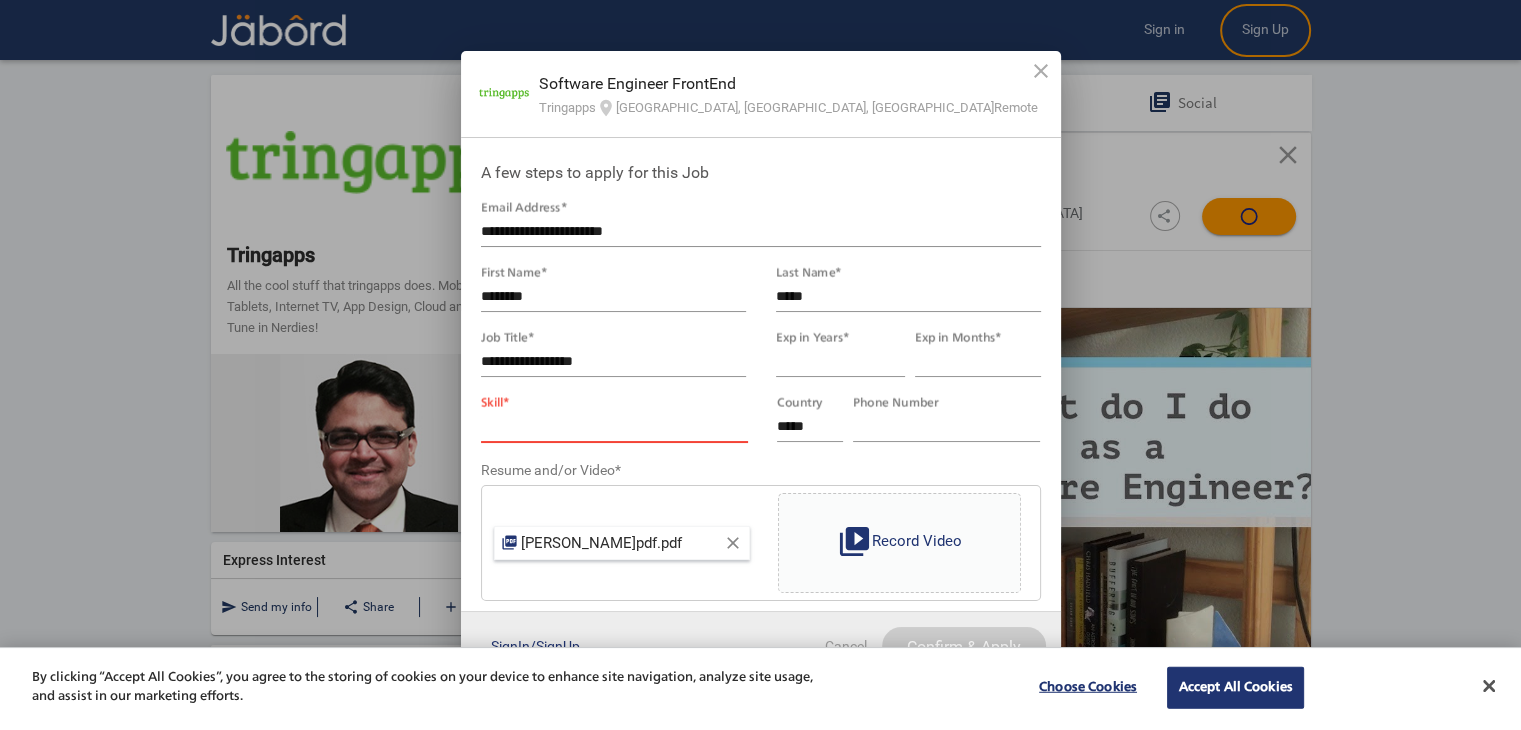 click on "Skill  *" at bounding box center [614, 427] 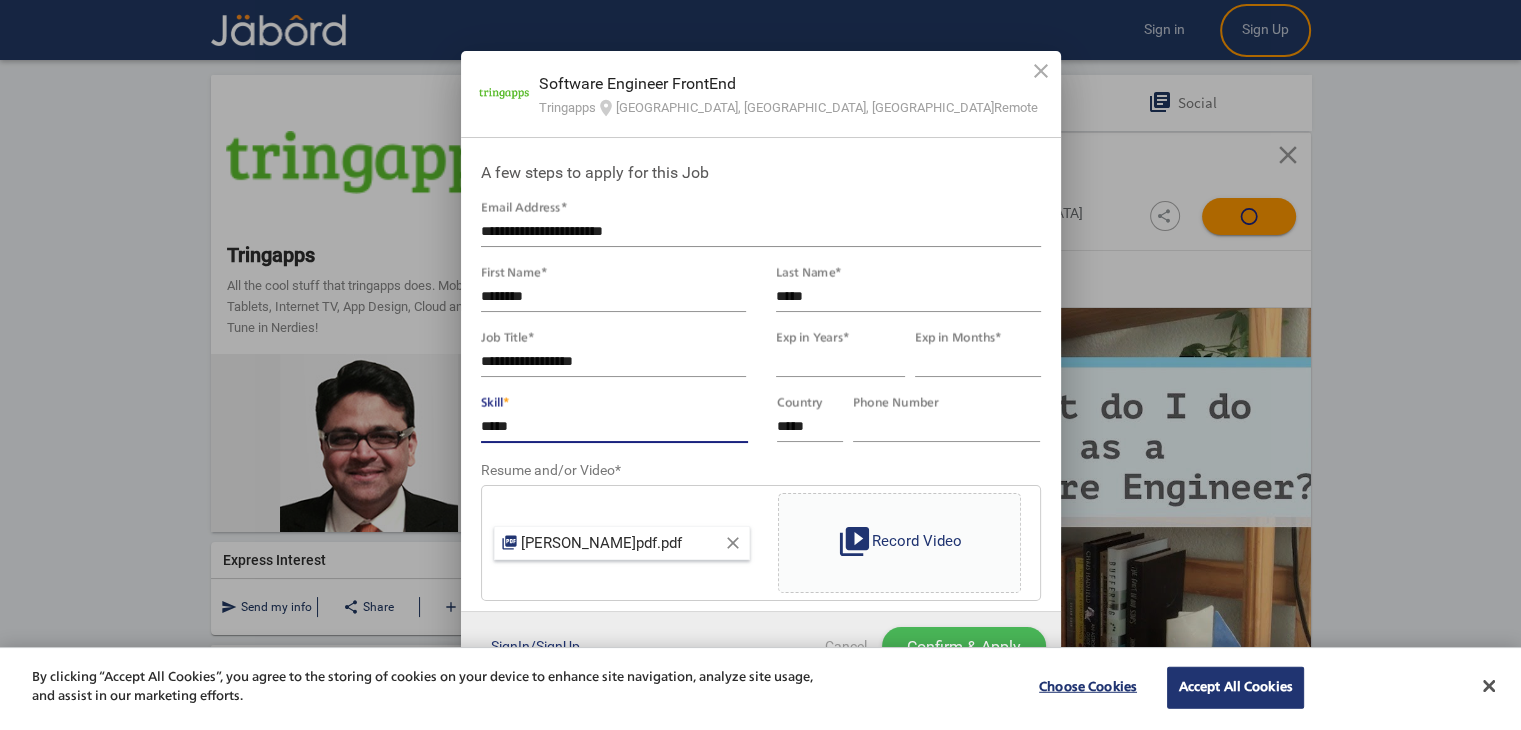 click on "***** Skill  *" at bounding box center (614, 419) 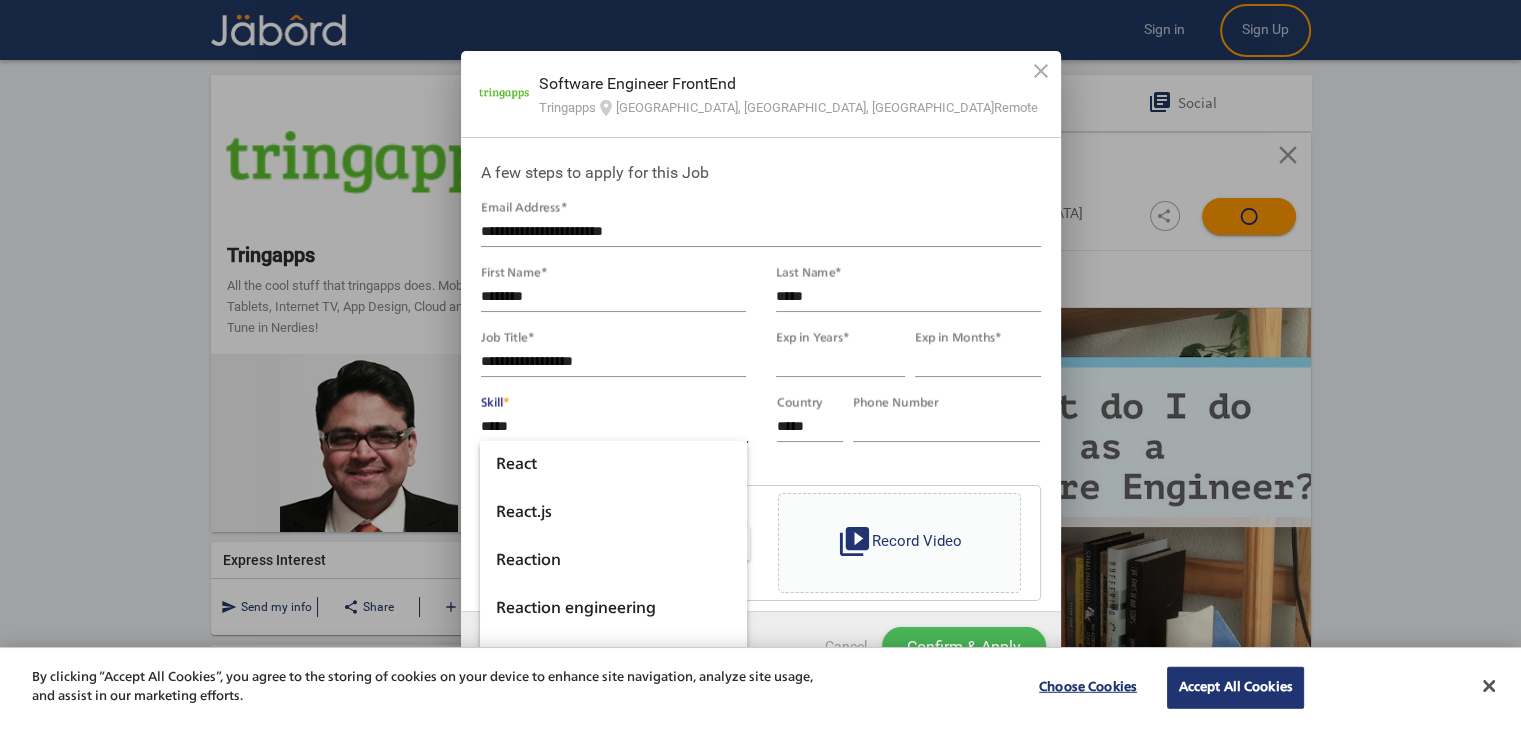 click on "*****" at bounding box center (614, 427) 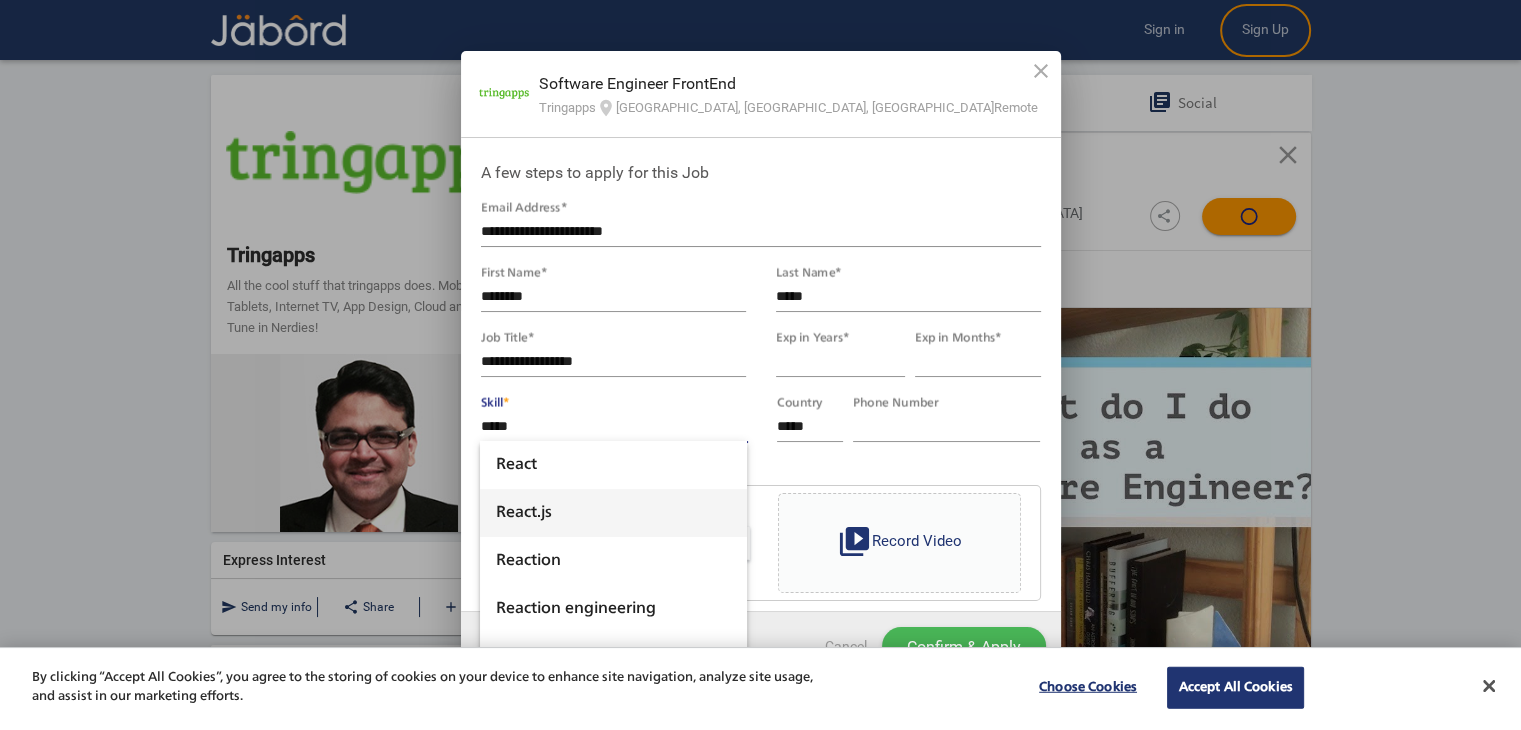 click on "React.js" at bounding box center (613, 513) 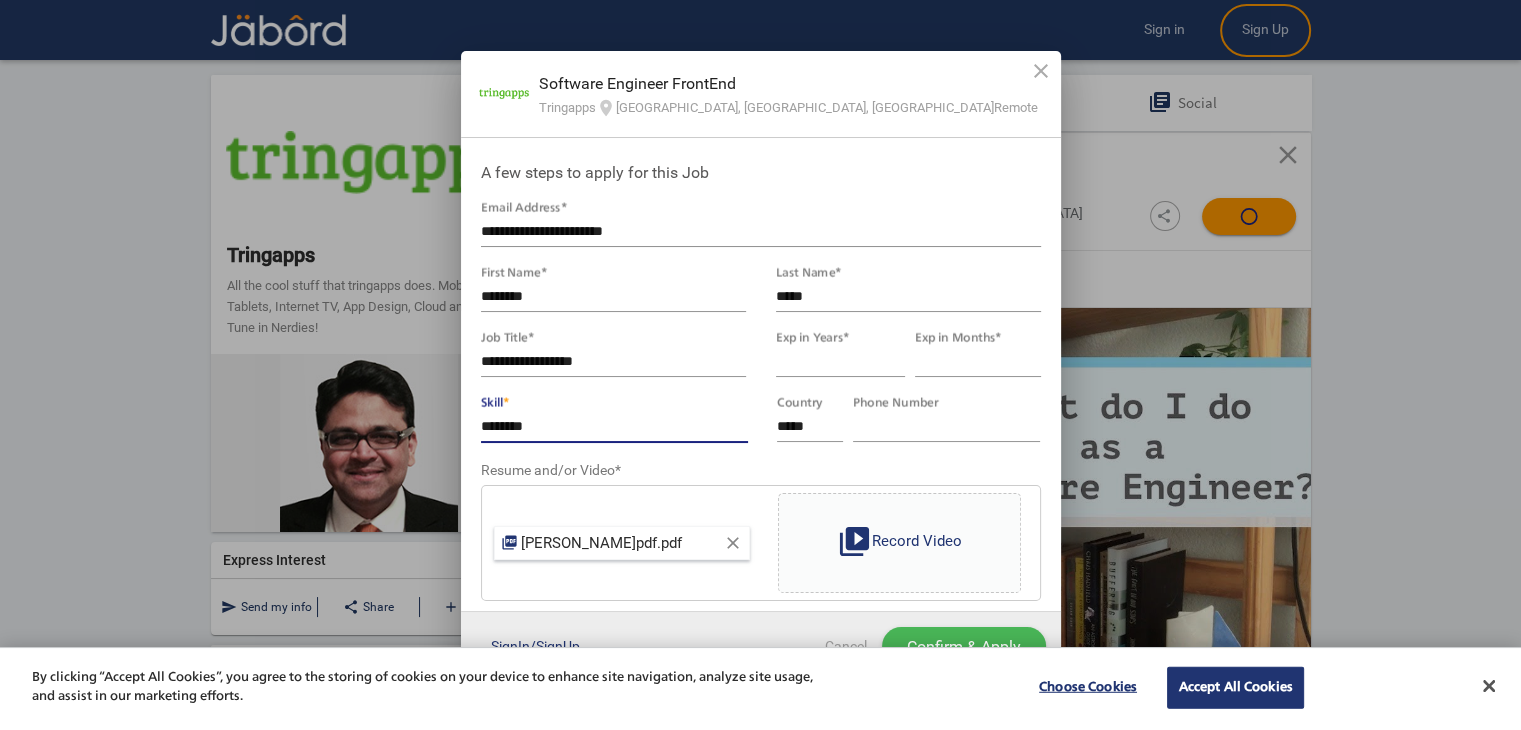 click on "********" at bounding box center [614, 427] 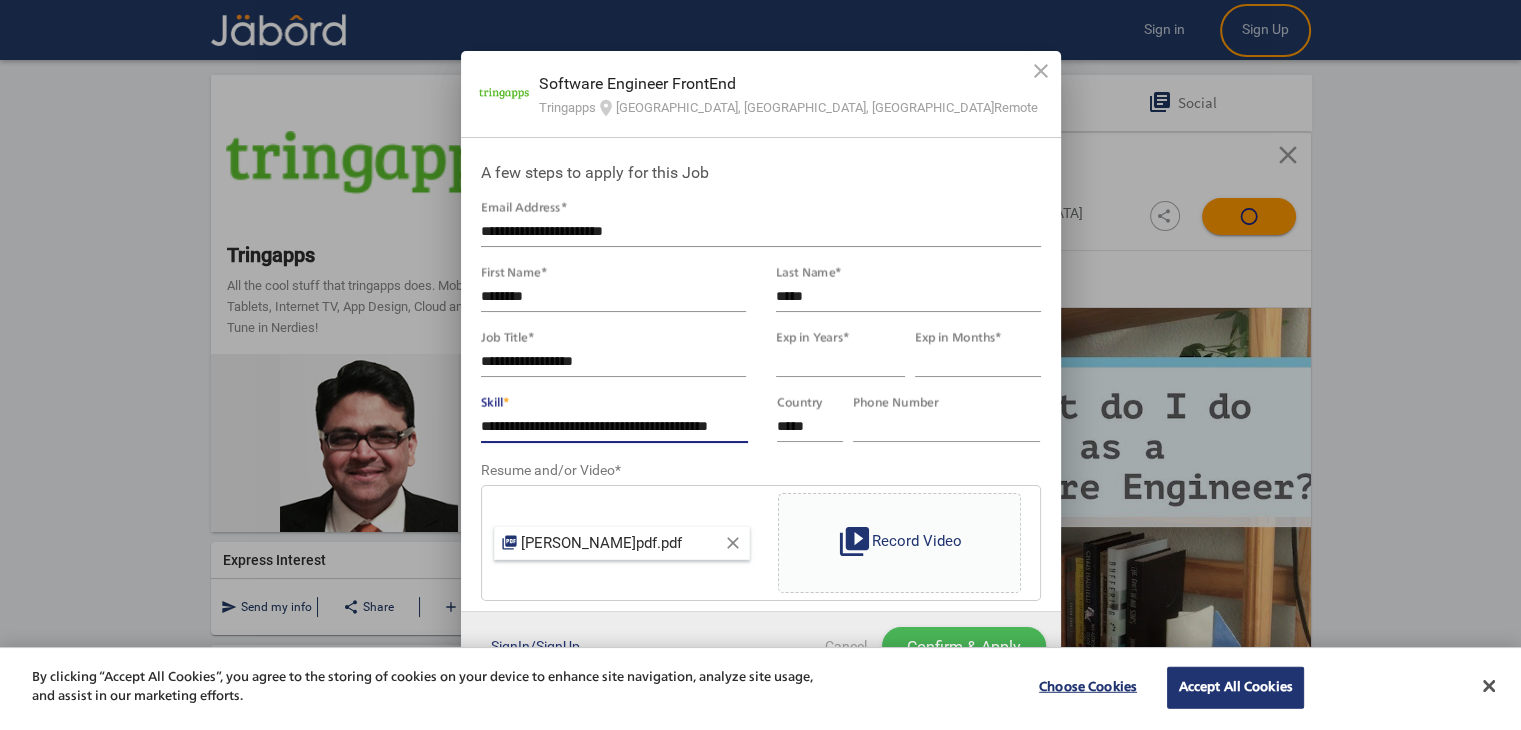 scroll, scrollTop: 0, scrollLeft: 14, axis: horizontal 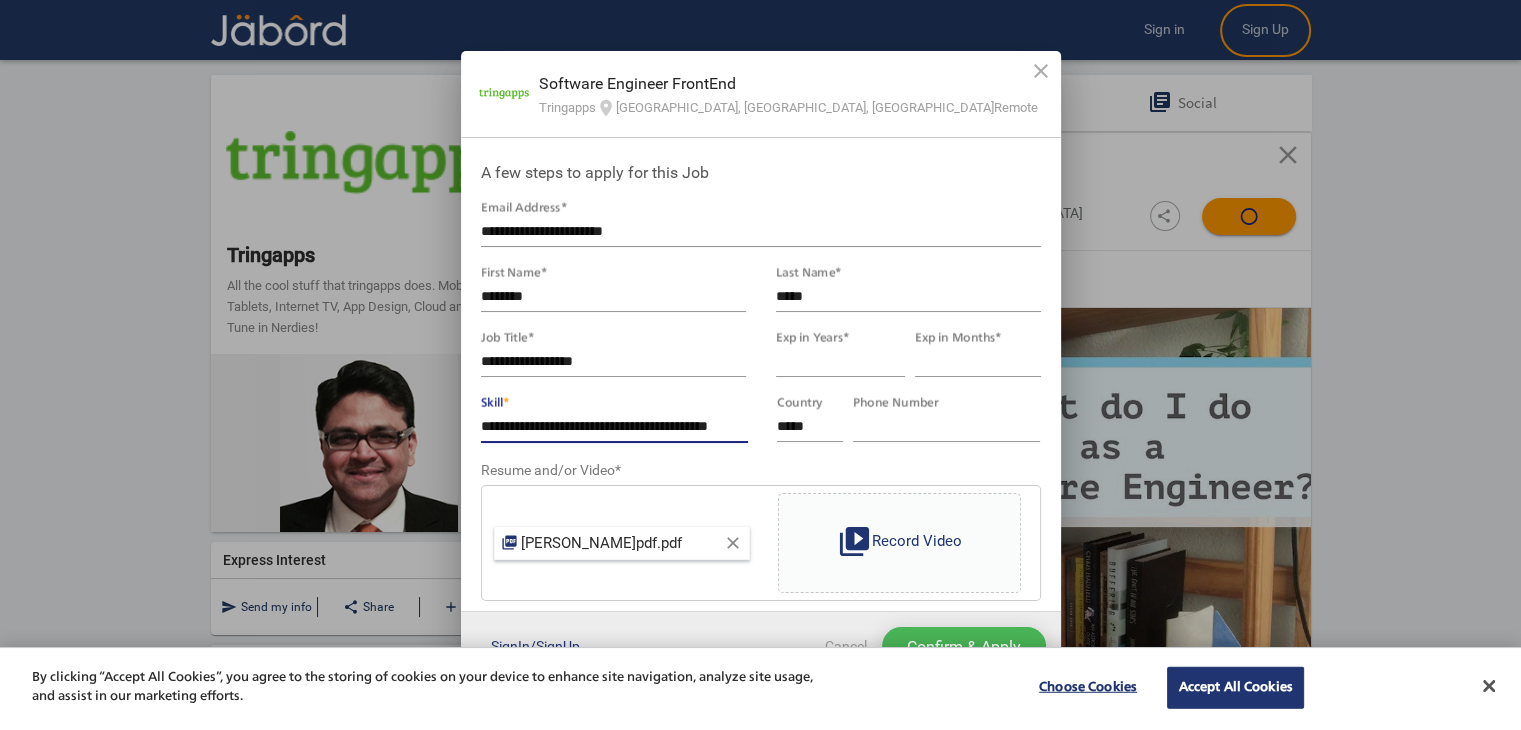 type on "**********" 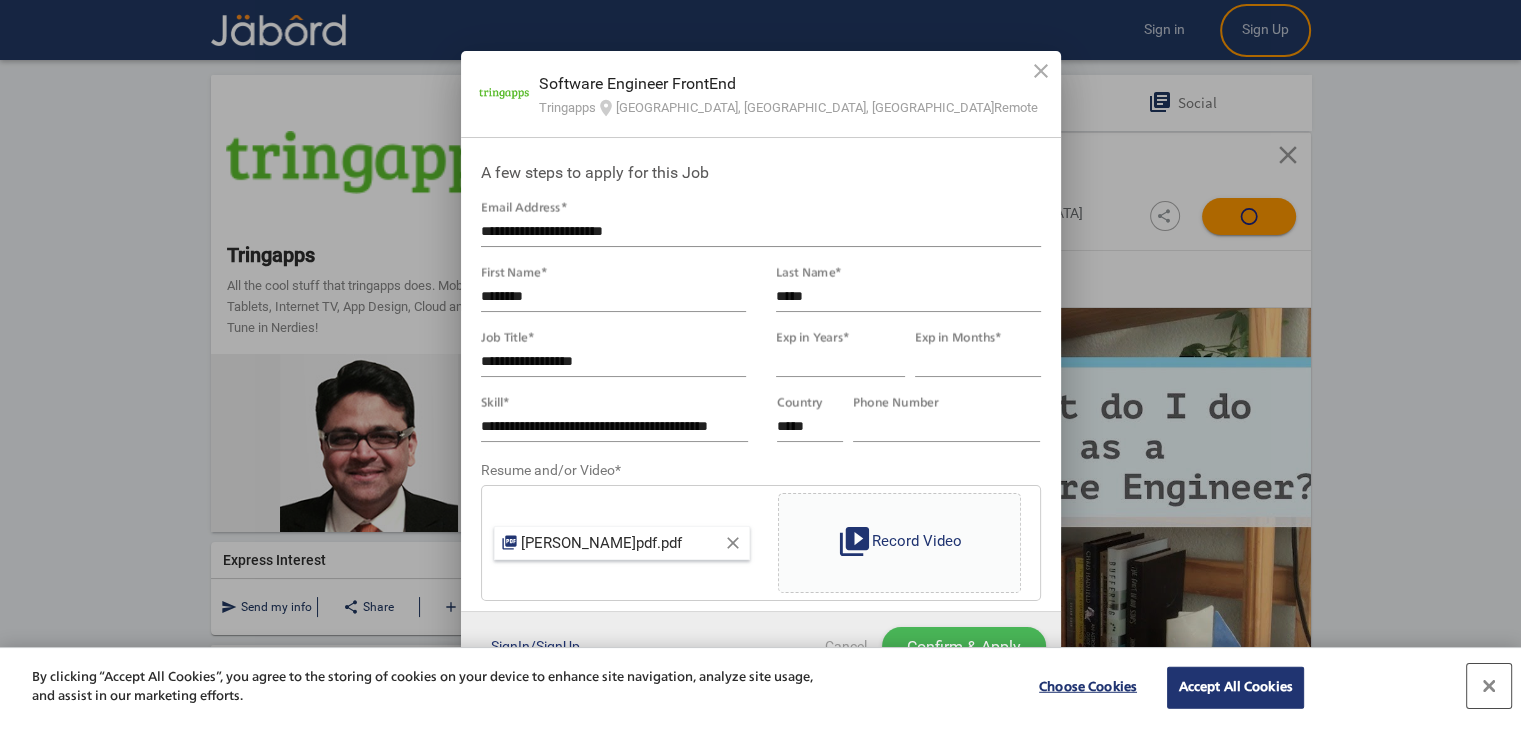 click at bounding box center (1489, 686) 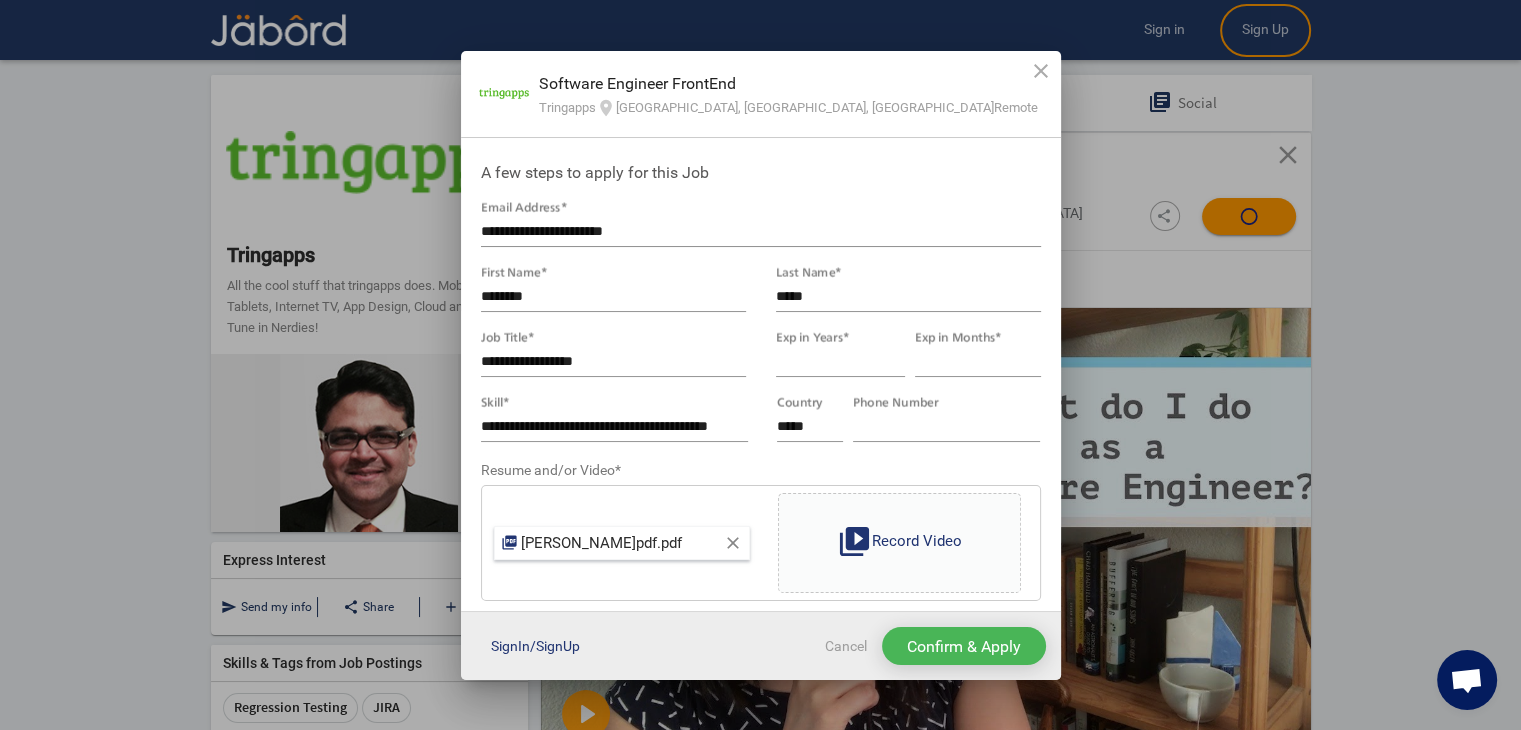 click on "Confirm & Apply" at bounding box center [964, 646] 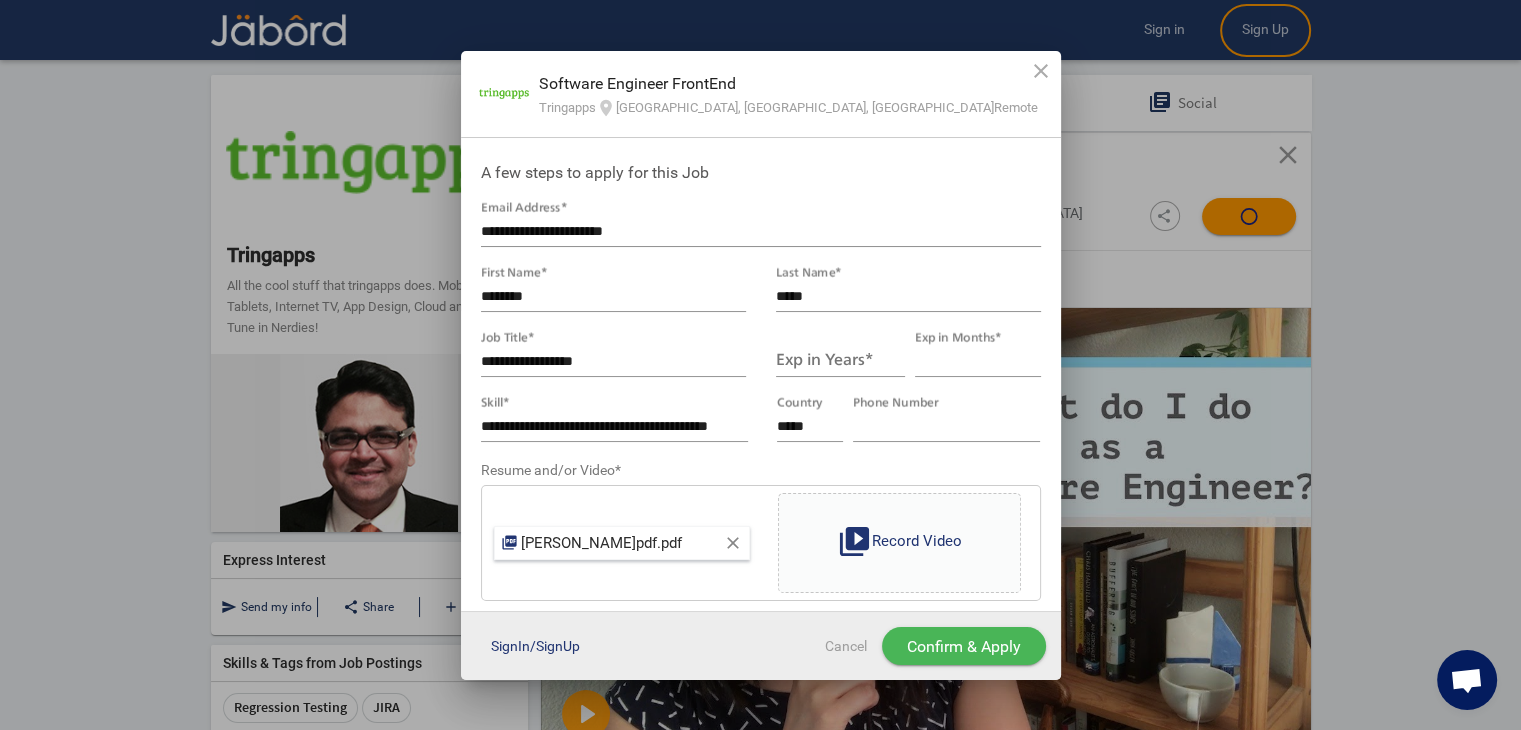 click on "Exp in Years  *" at bounding box center (840, 354) 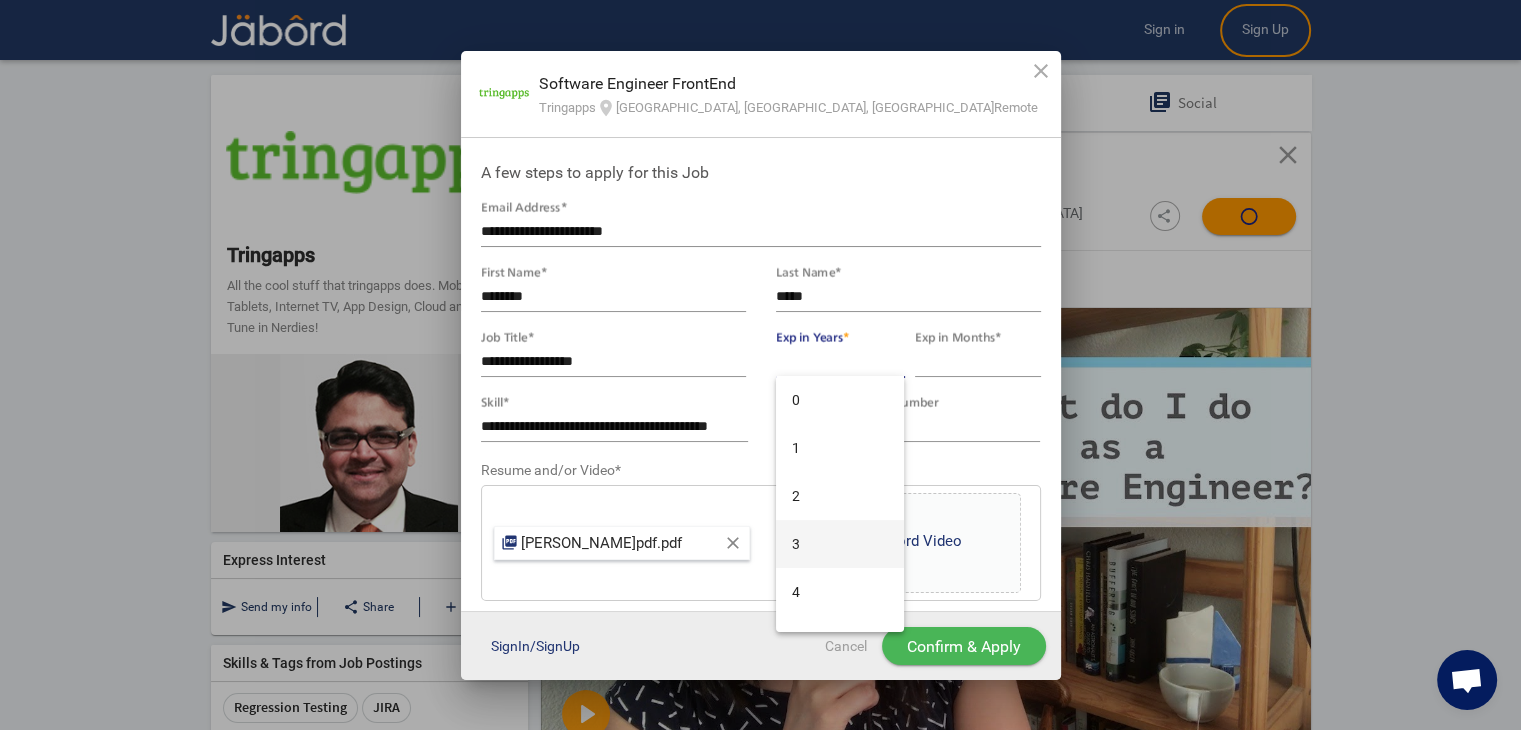 click on "3" at bounding box center (840, 544) 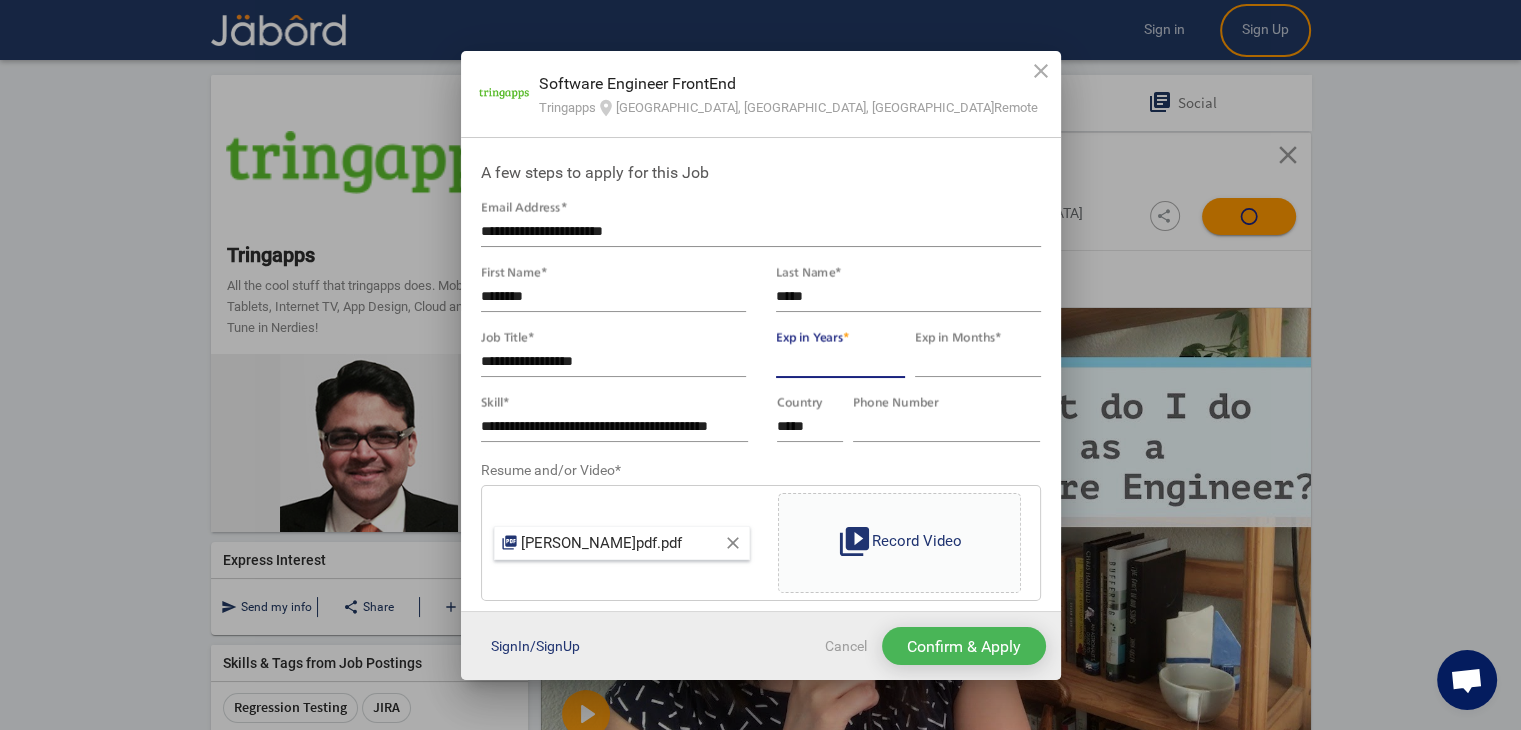 click on "Confirm & Apply" at bounding box center [964, 645] 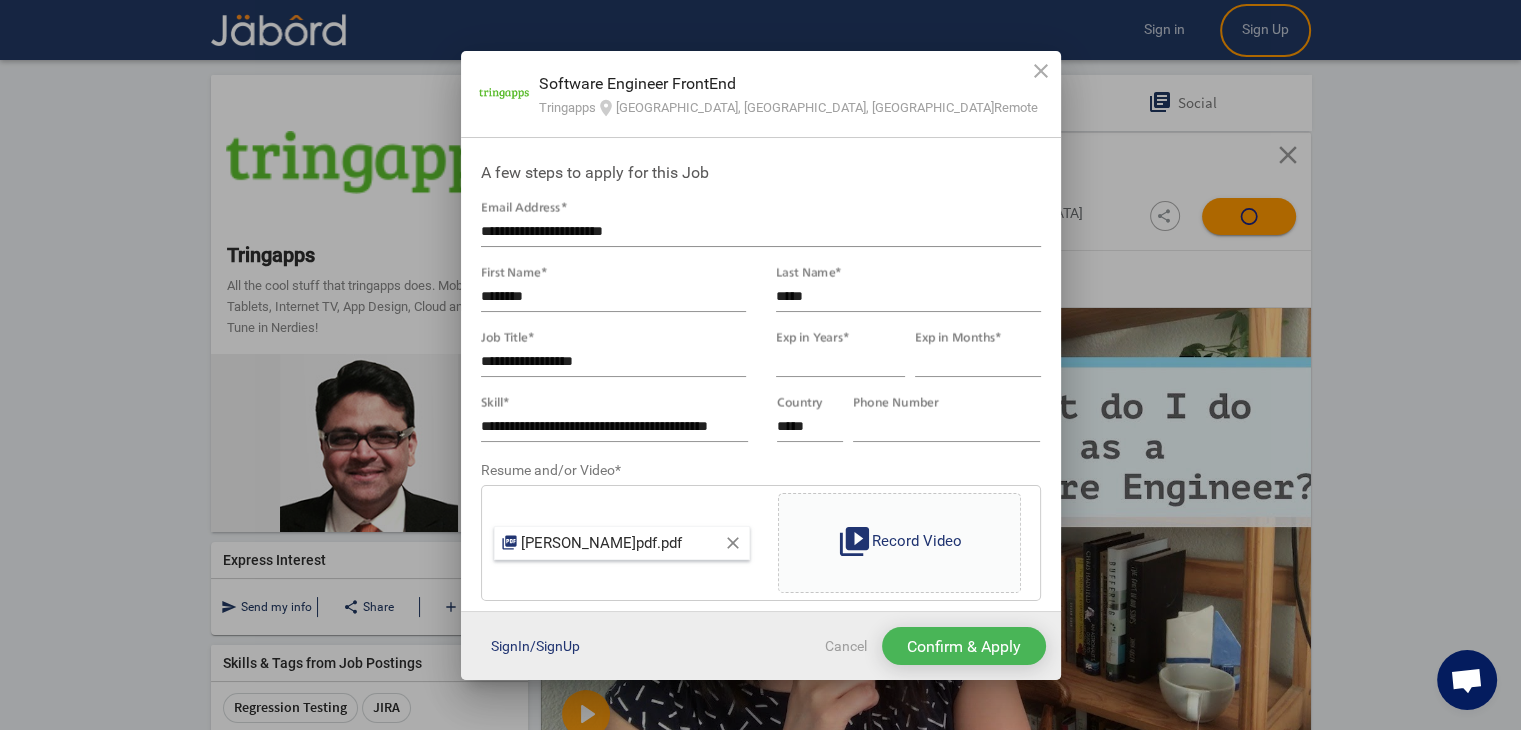 click on "Confirm & Apply" at bounding box center (964, 645) 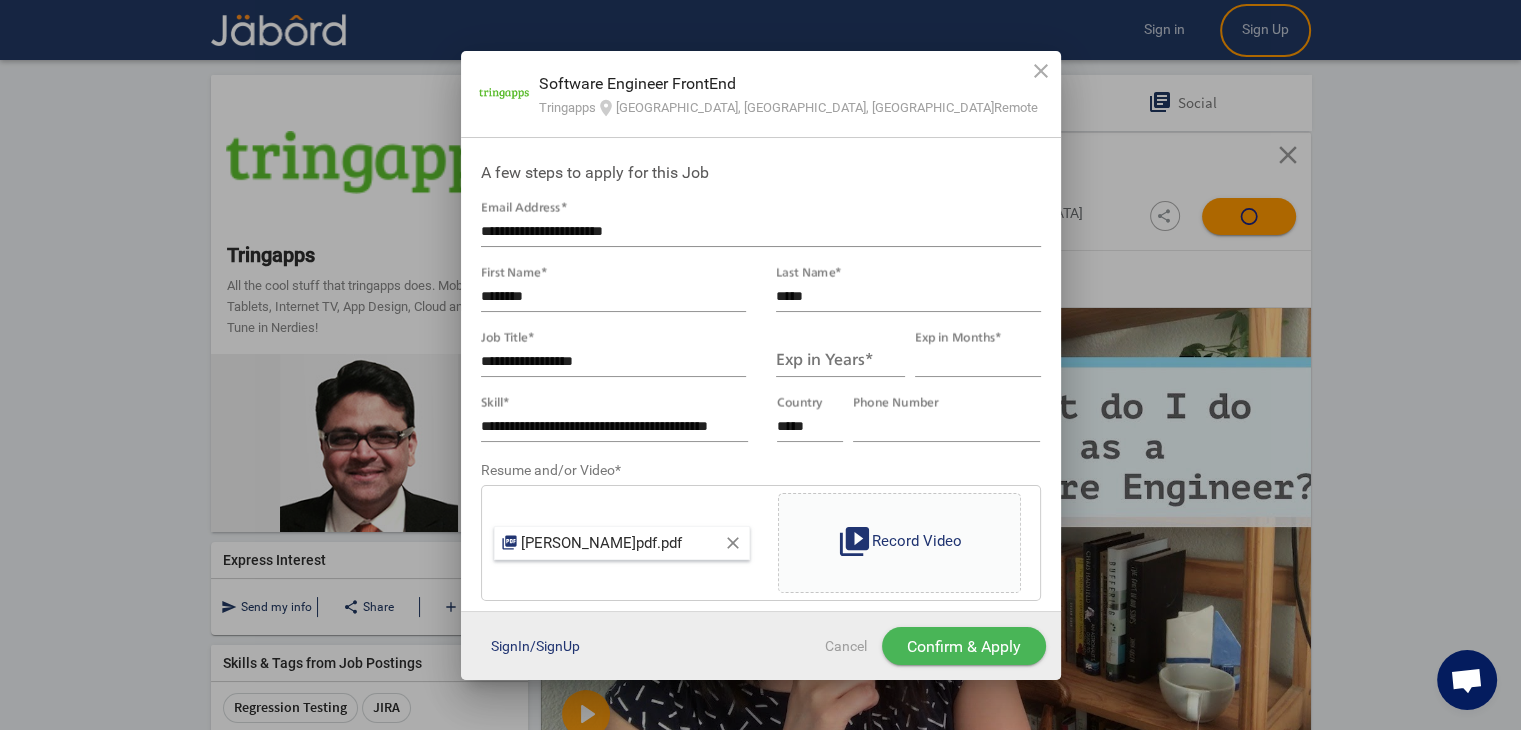 click on "Exp in Years  *" at bounding box center [840, 362] 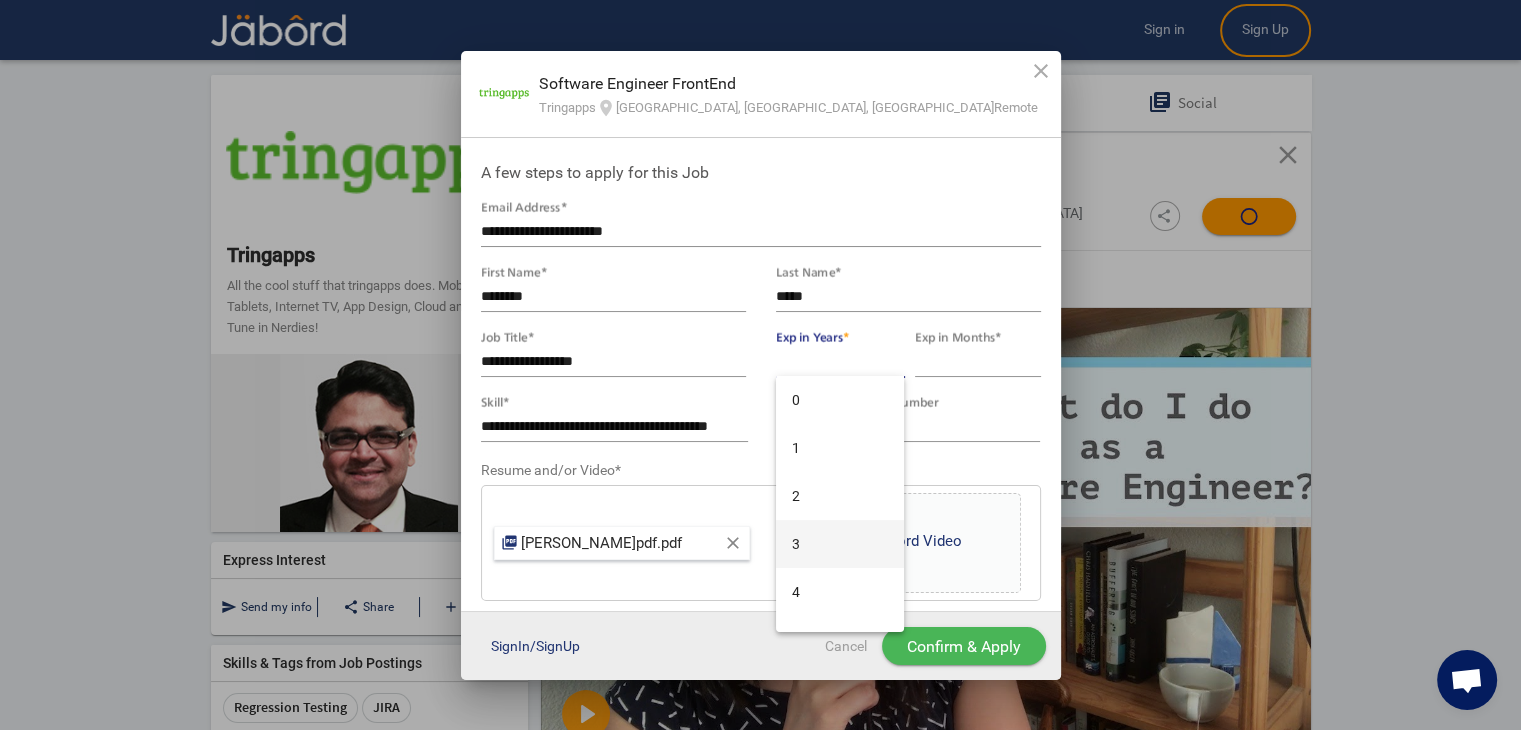 click on "3" at bounding box center (840, 544) 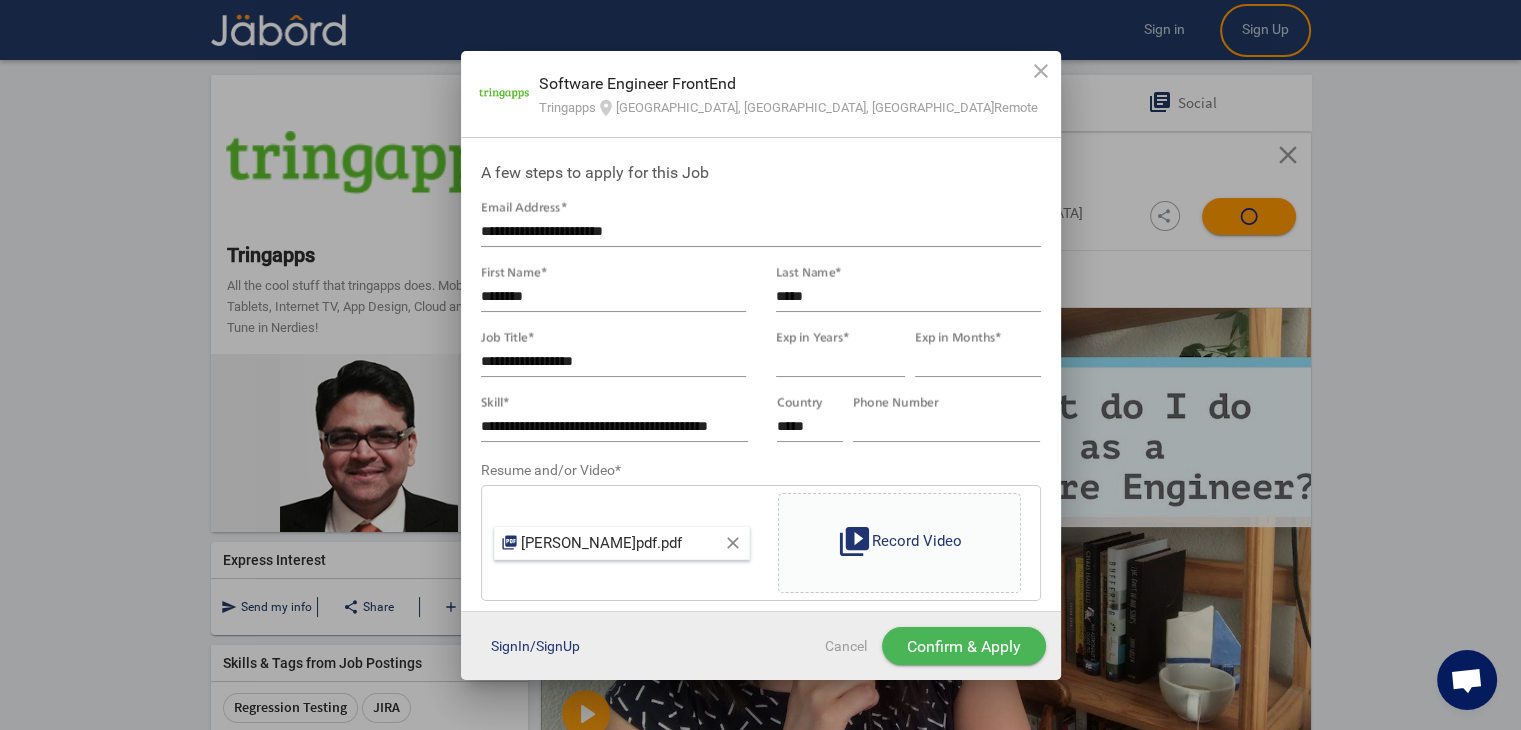 click on "* Exp in Years  *" at bounding box center (840, 354) 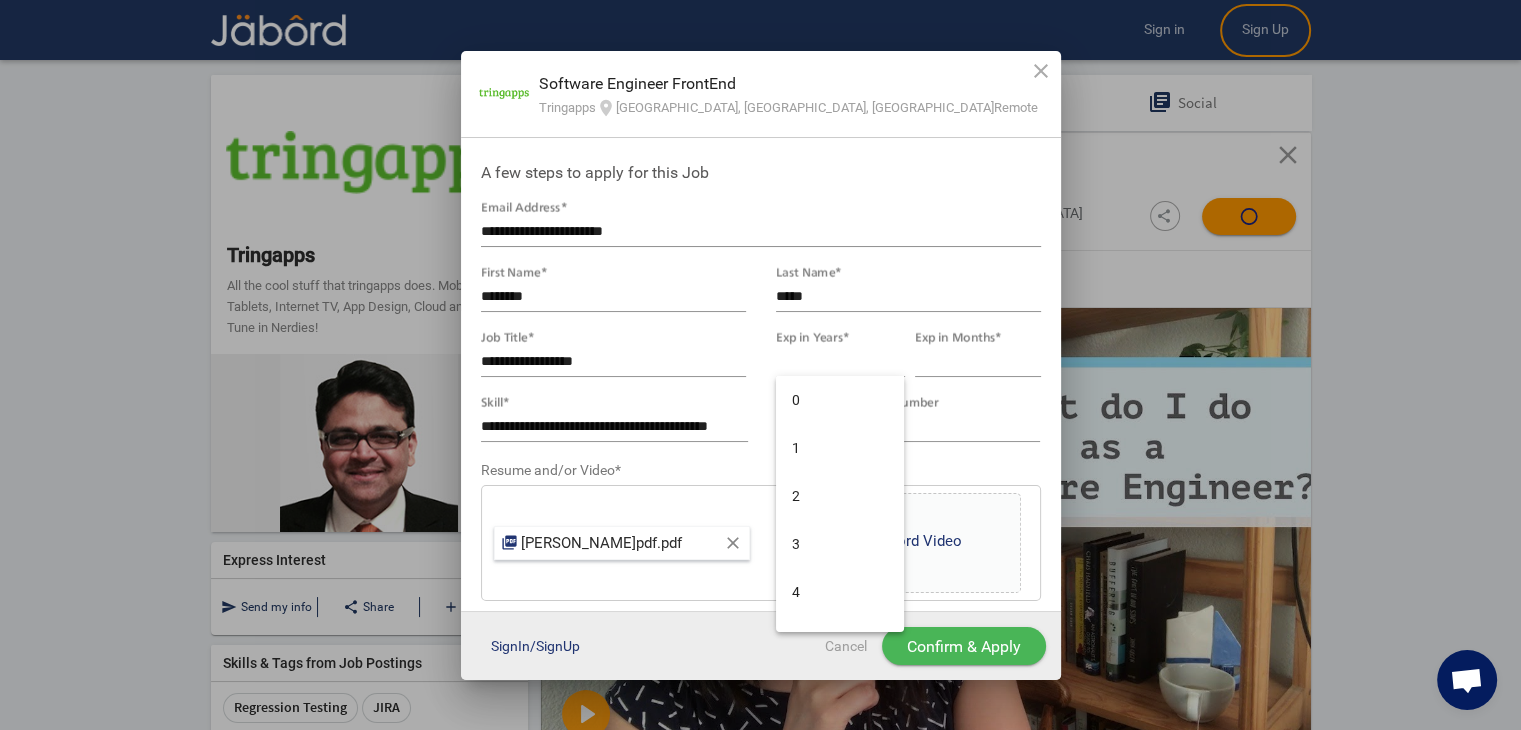 drag, startPoint x: 807, startPoint y: 341, endPoint x: 820, endPoint y: 365, distance: 27.294687 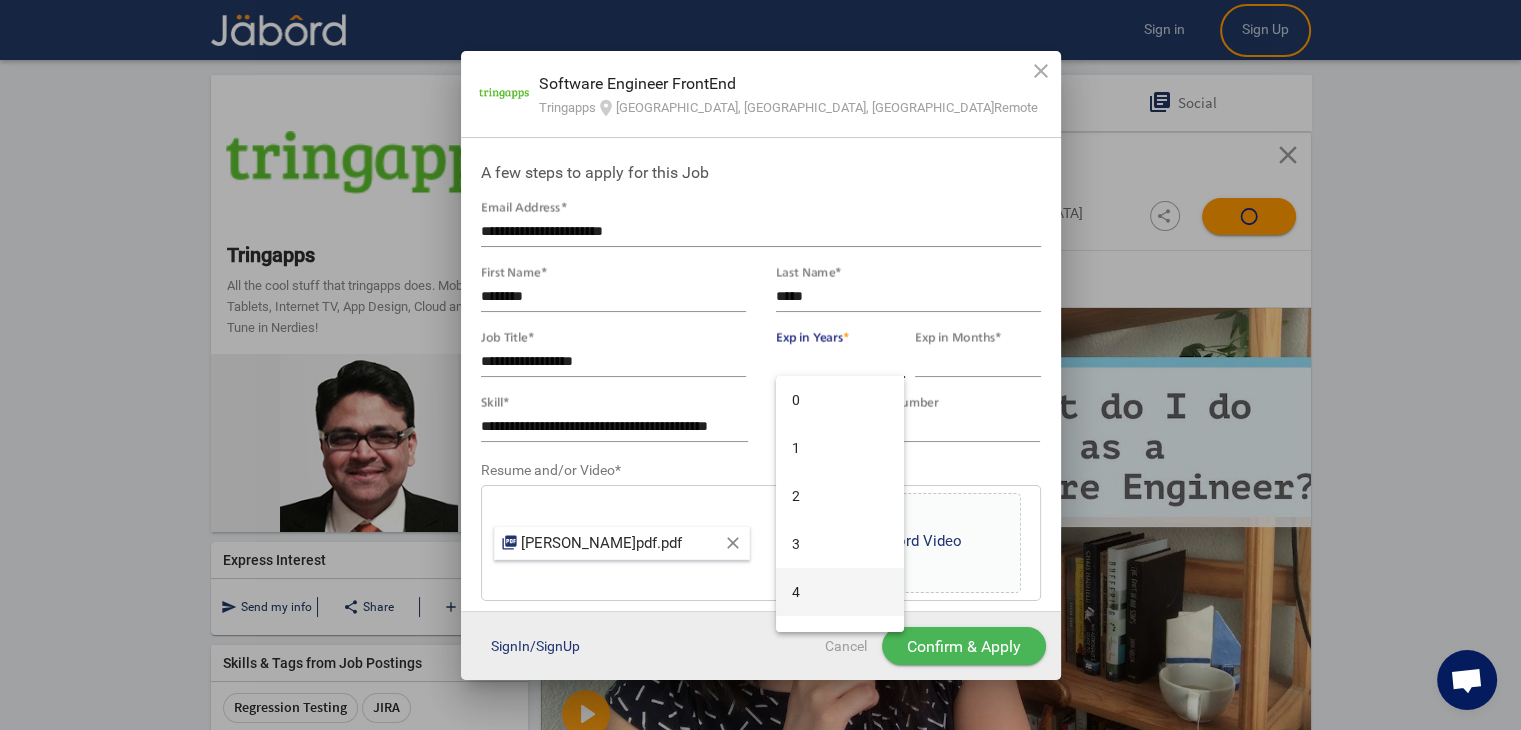 drag, startPoint x: 845, startPoint y: 571, endPoint x: 856, endPoint y: 564, distance: 13.038404 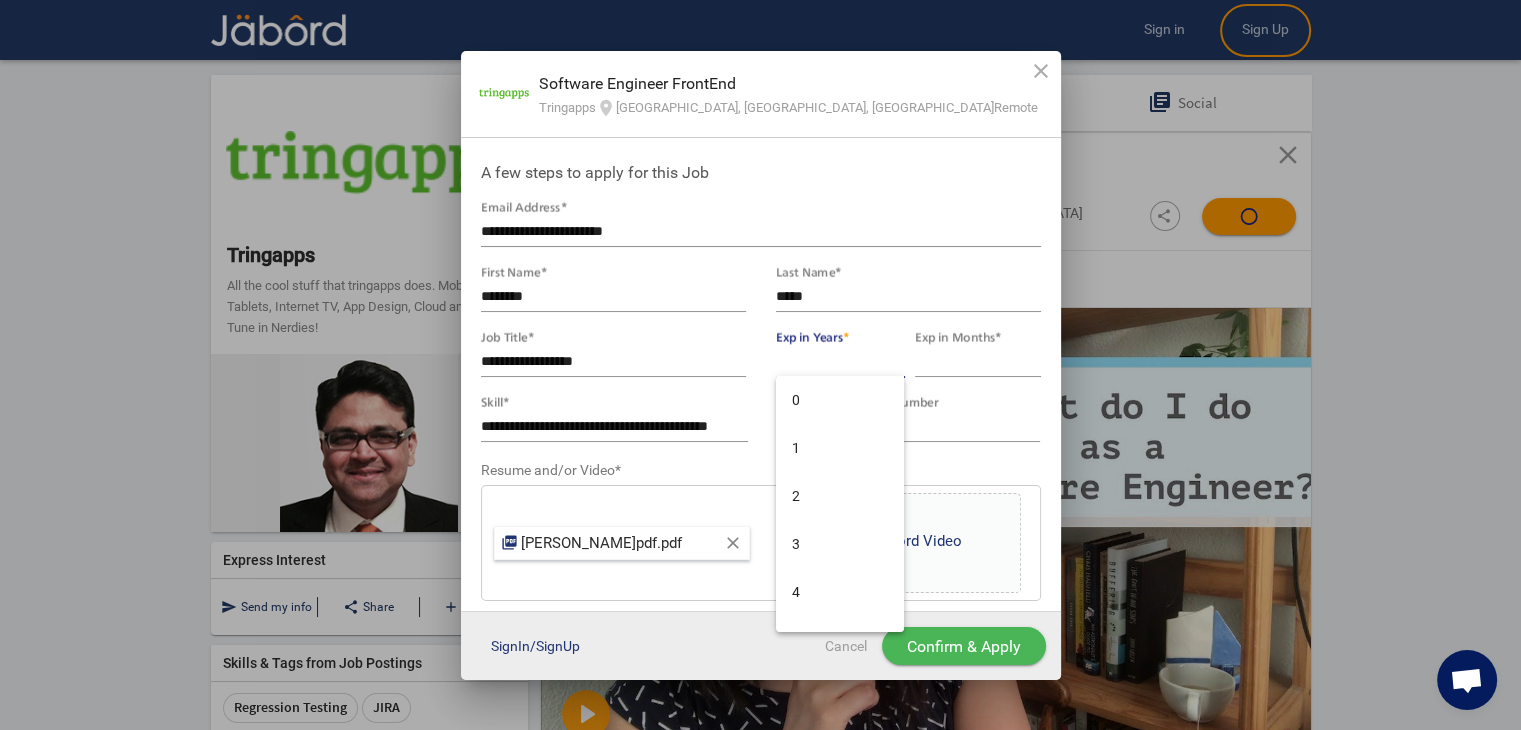 type on "*" 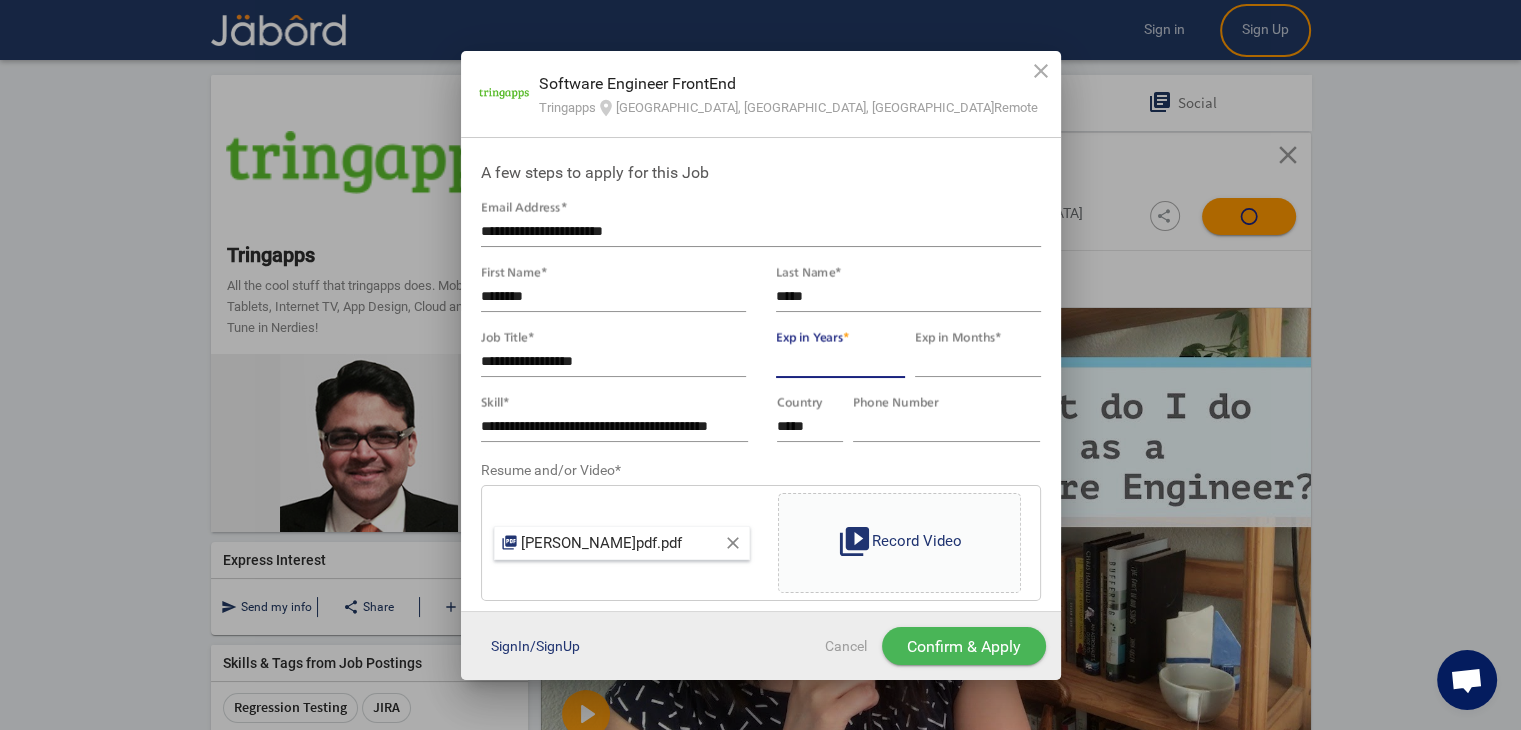 click on "** Exp in Months  *" 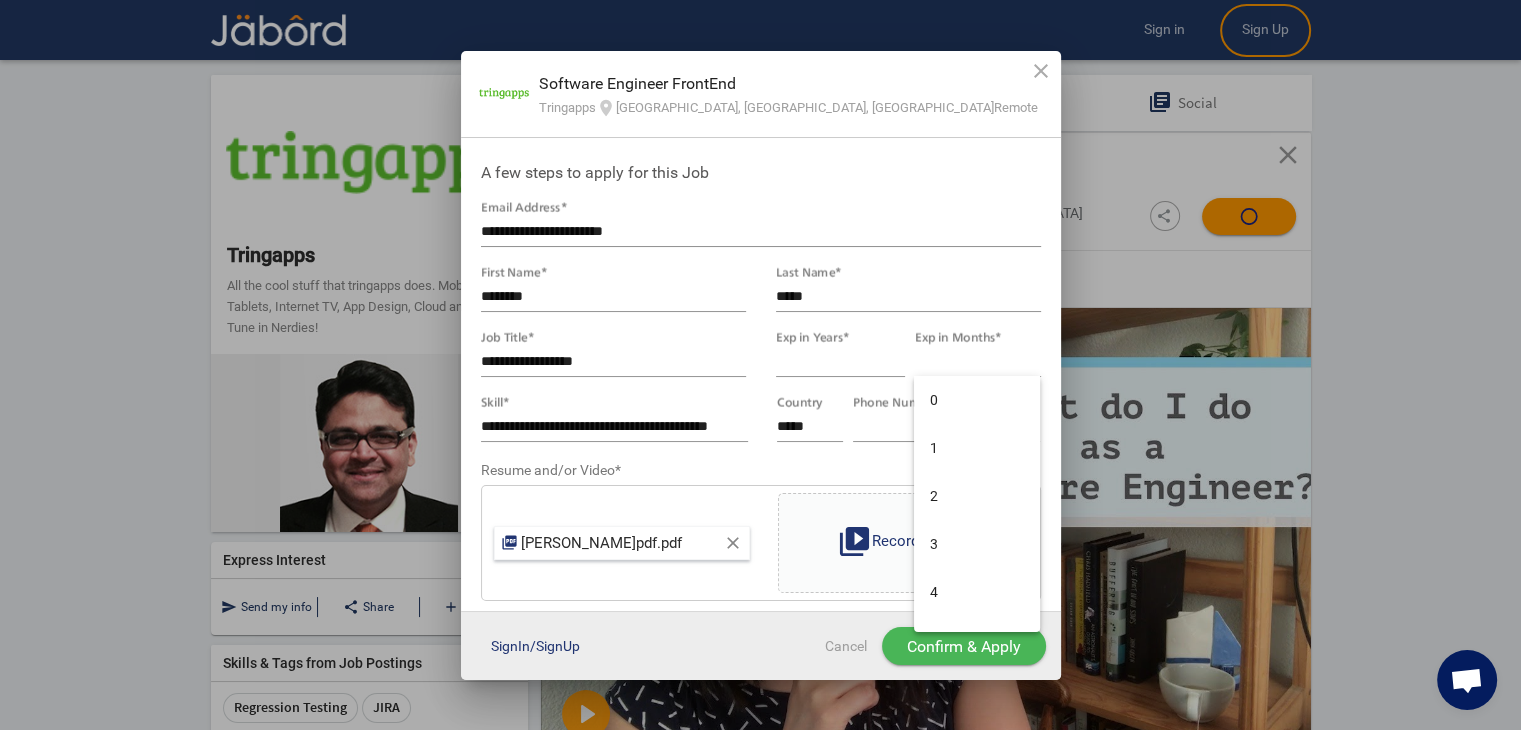 drag, startPoint x: 945, startPoint y: 341, endPoint x: 943, endPoint y: 354, distance: 13.152946 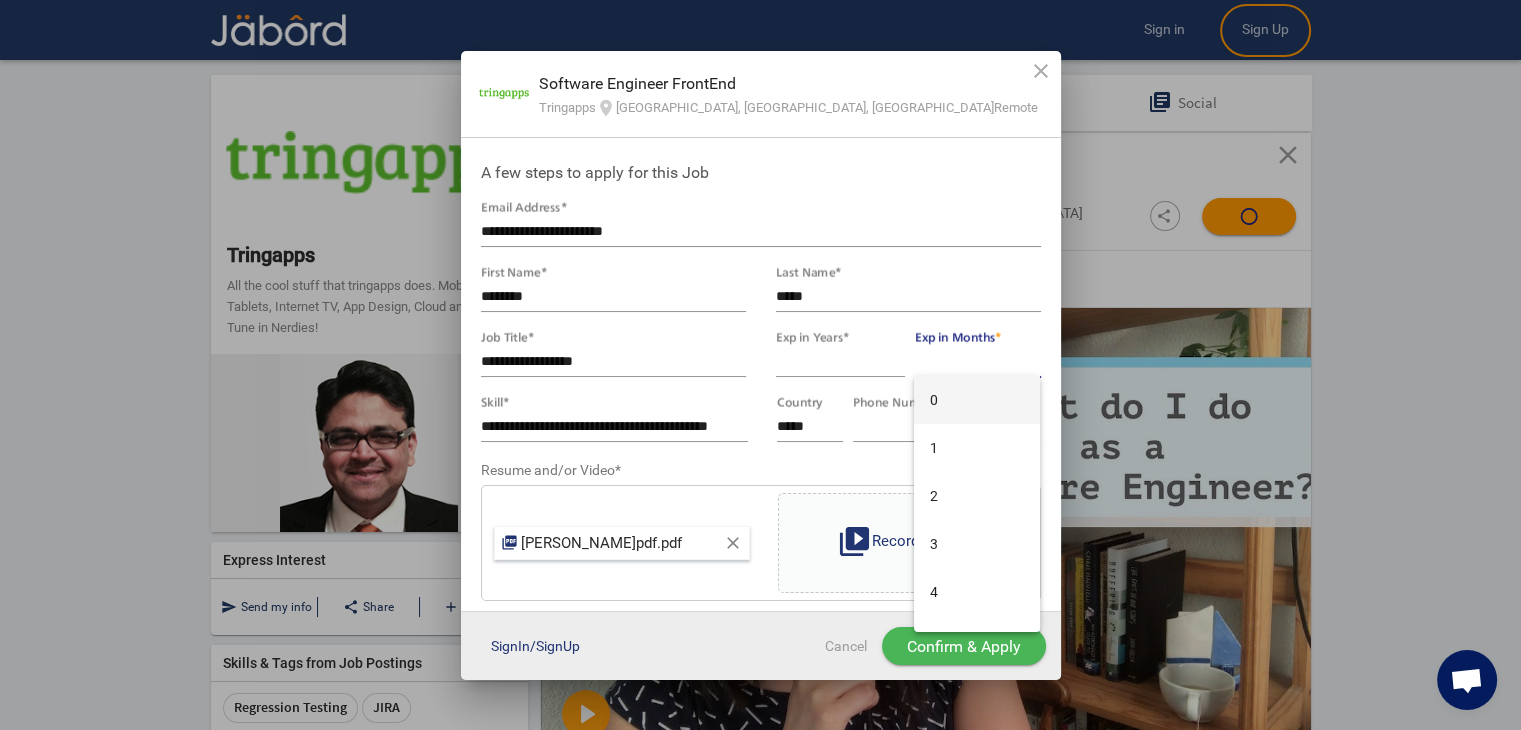 click on "0" at bounding box center (977, 400) 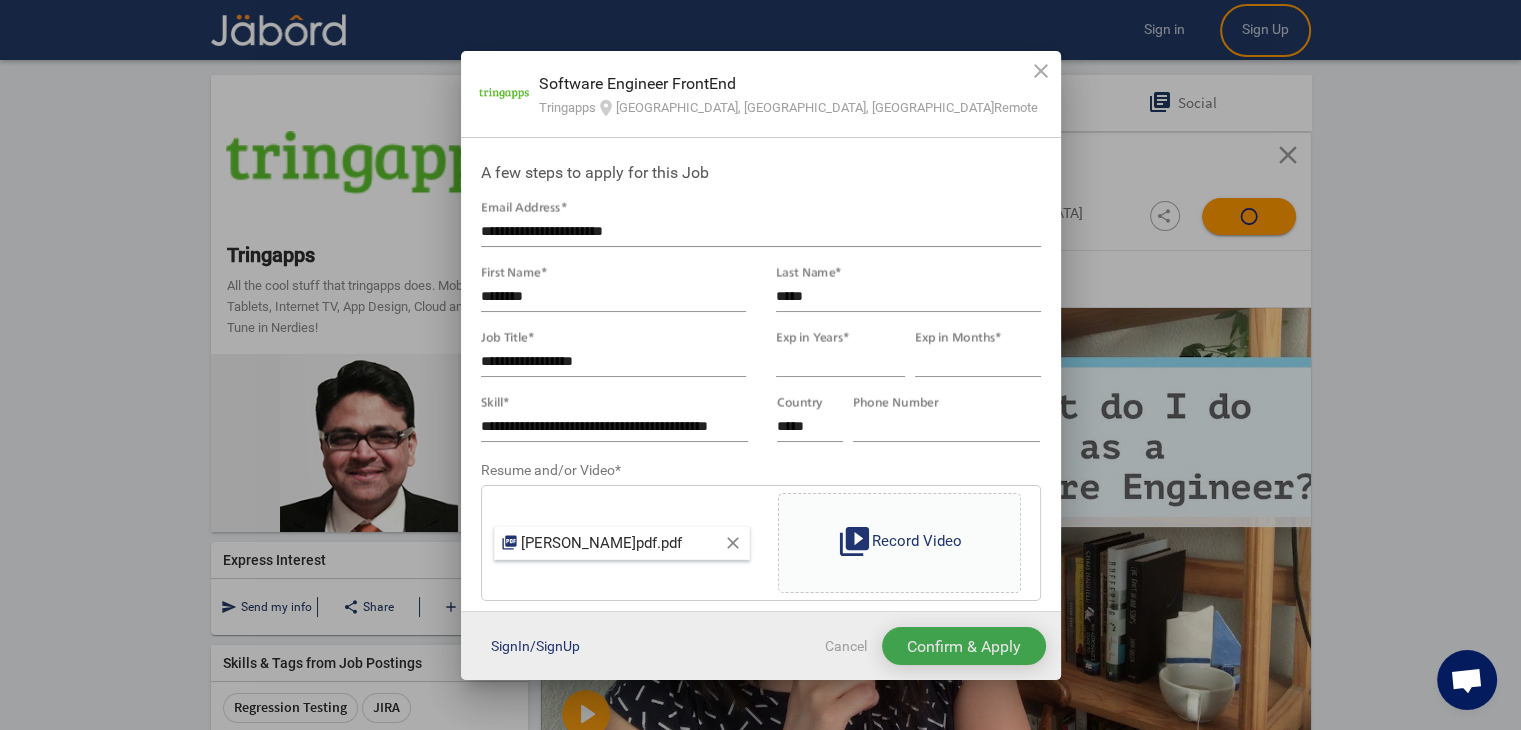 click on "Confirm & Apply" at bounding box center [964, 646] 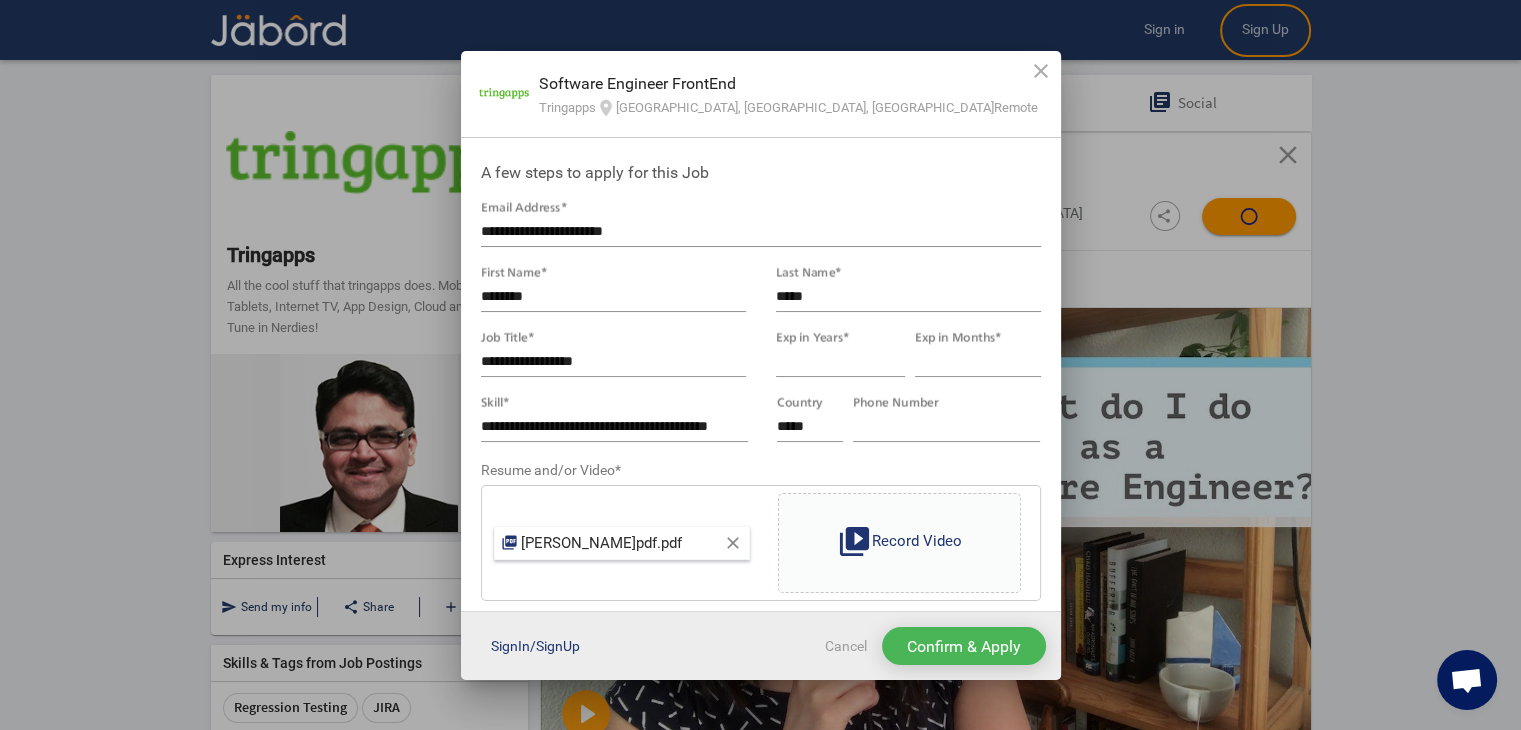 click on "Confirm & Apply" at bounding box center [964, 646] 